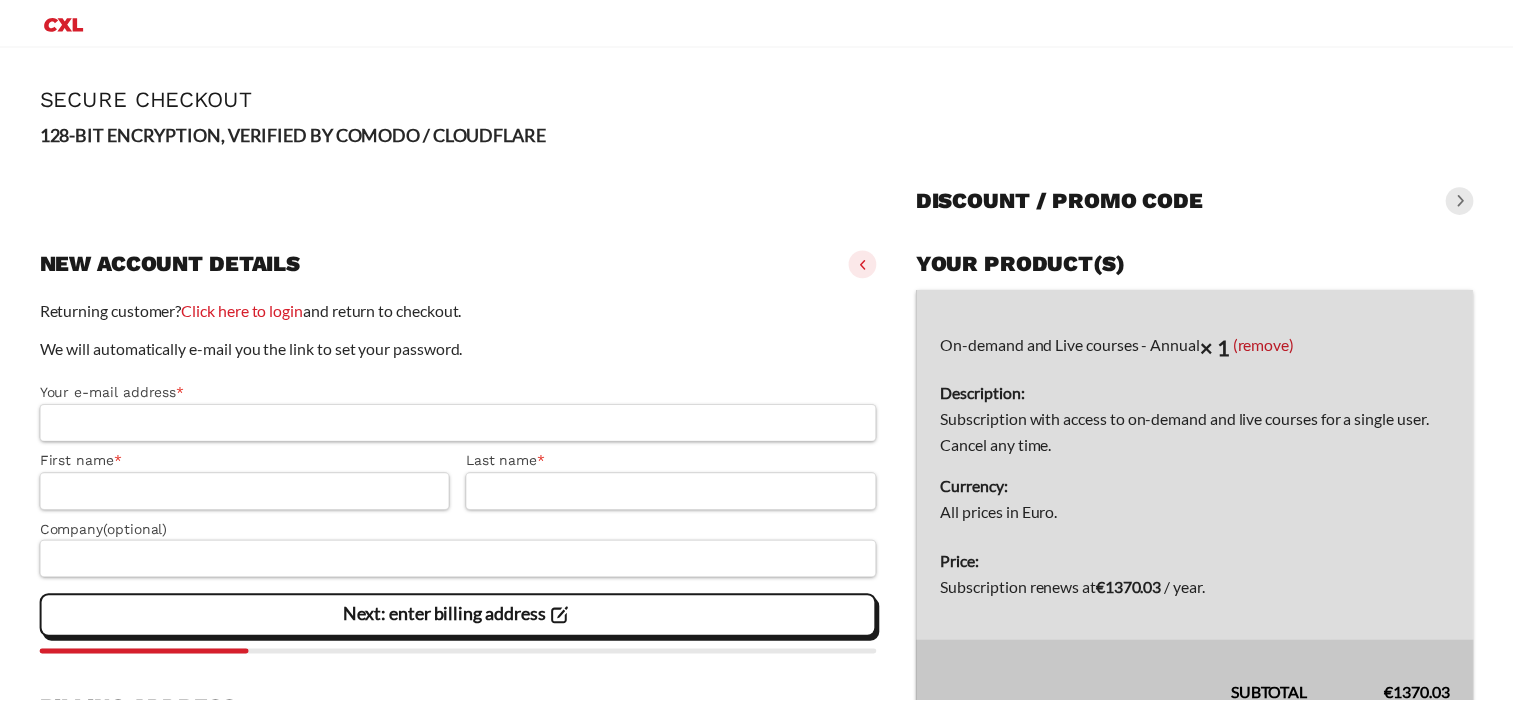 scroll, scrollTop: 0, scrollLeft: 0, axis: both 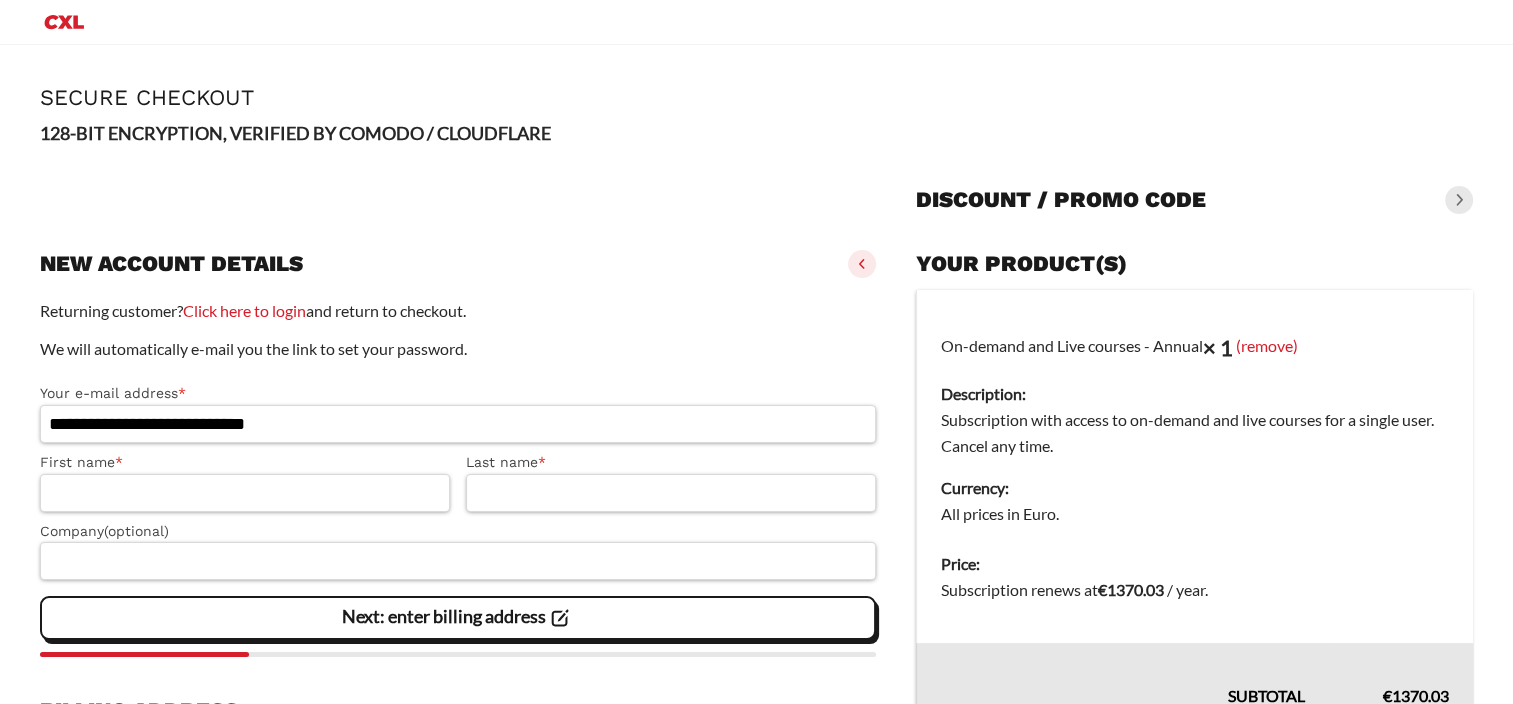 type on "**********" 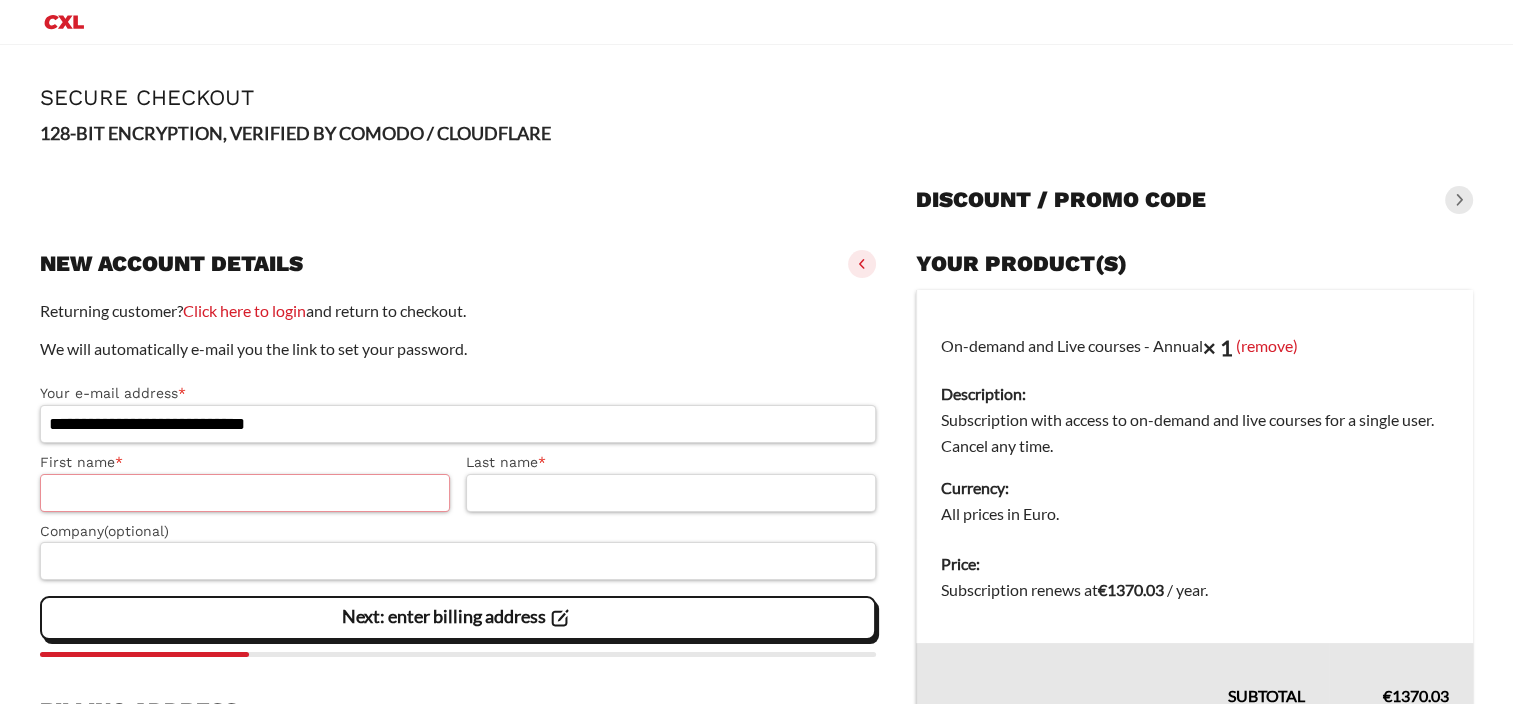 type on "******" 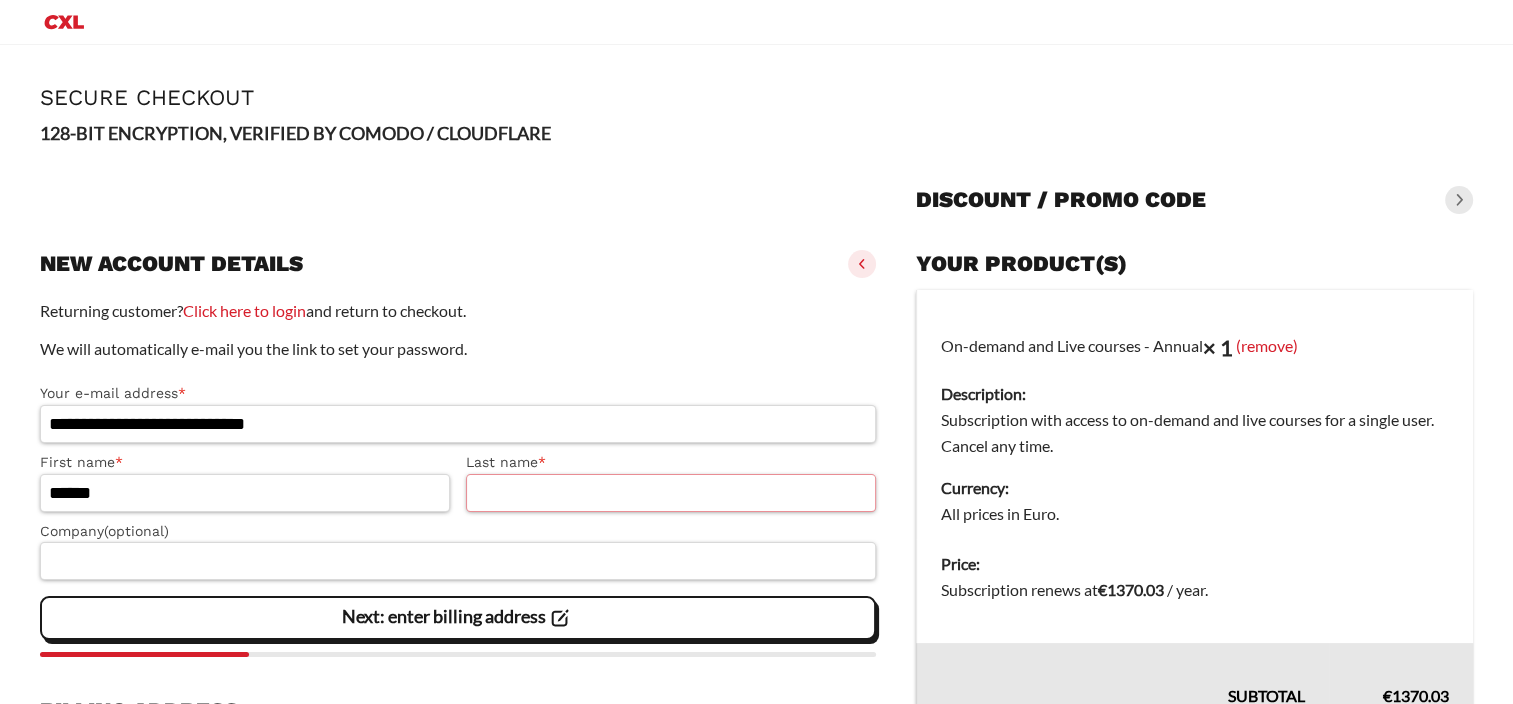 type on "**********" 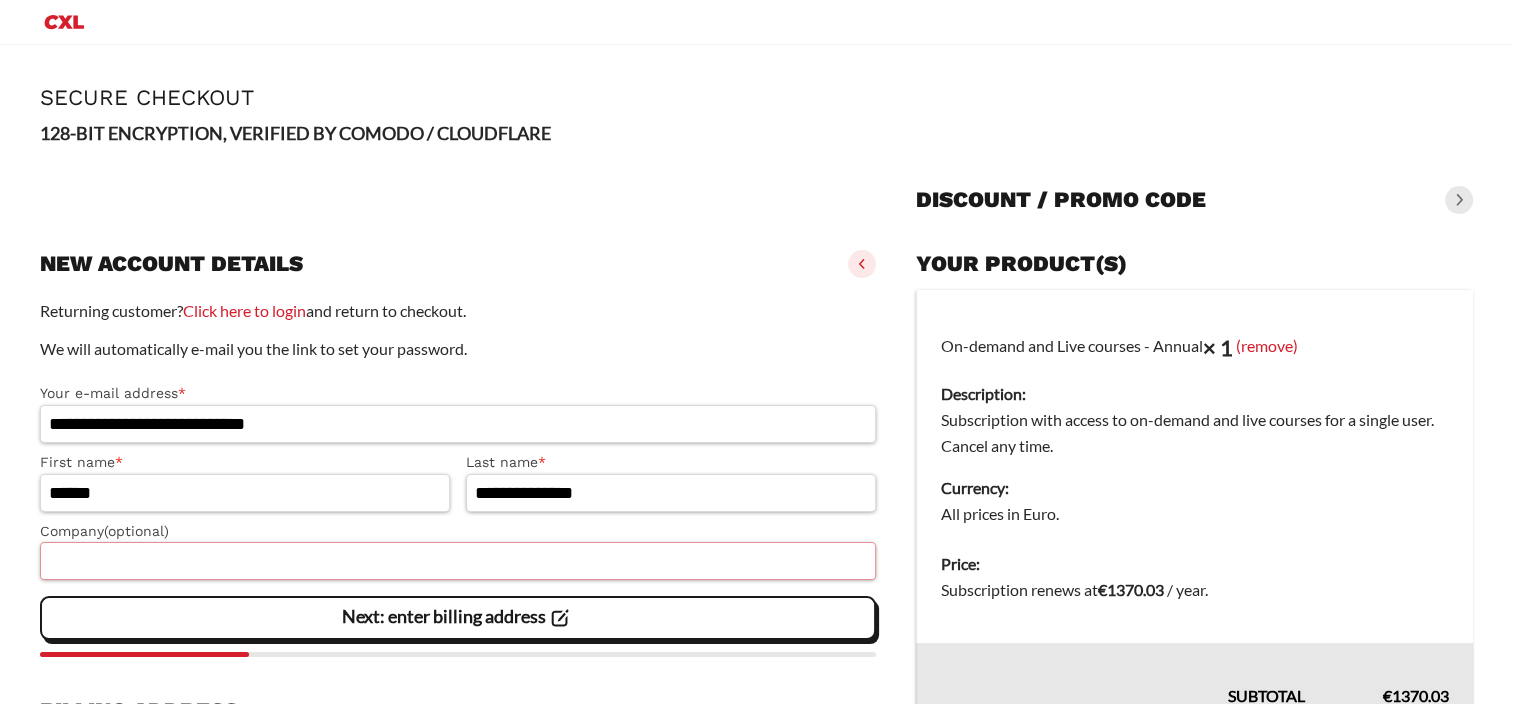 type on "***" 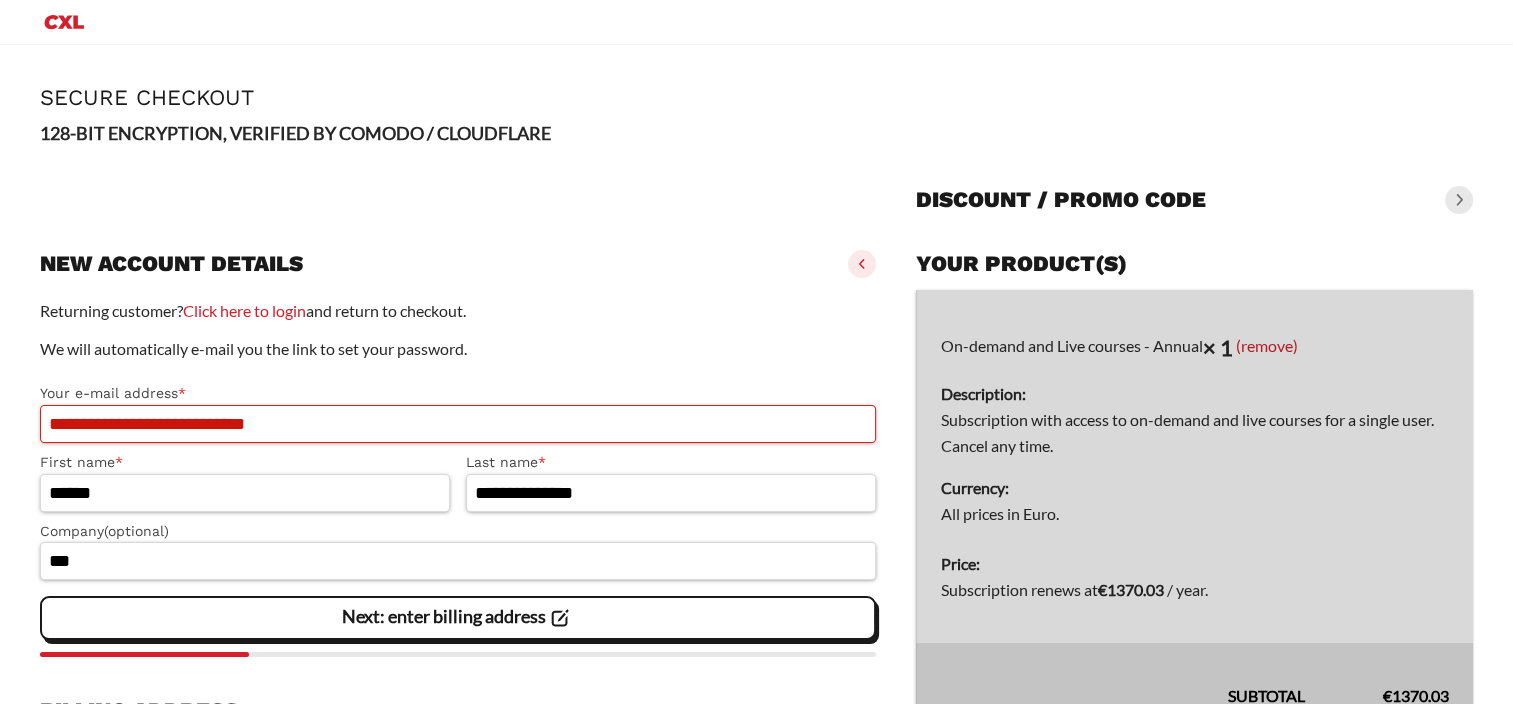 scroll, scrollTop: 15, scrollLeft: 0, axis: vertical 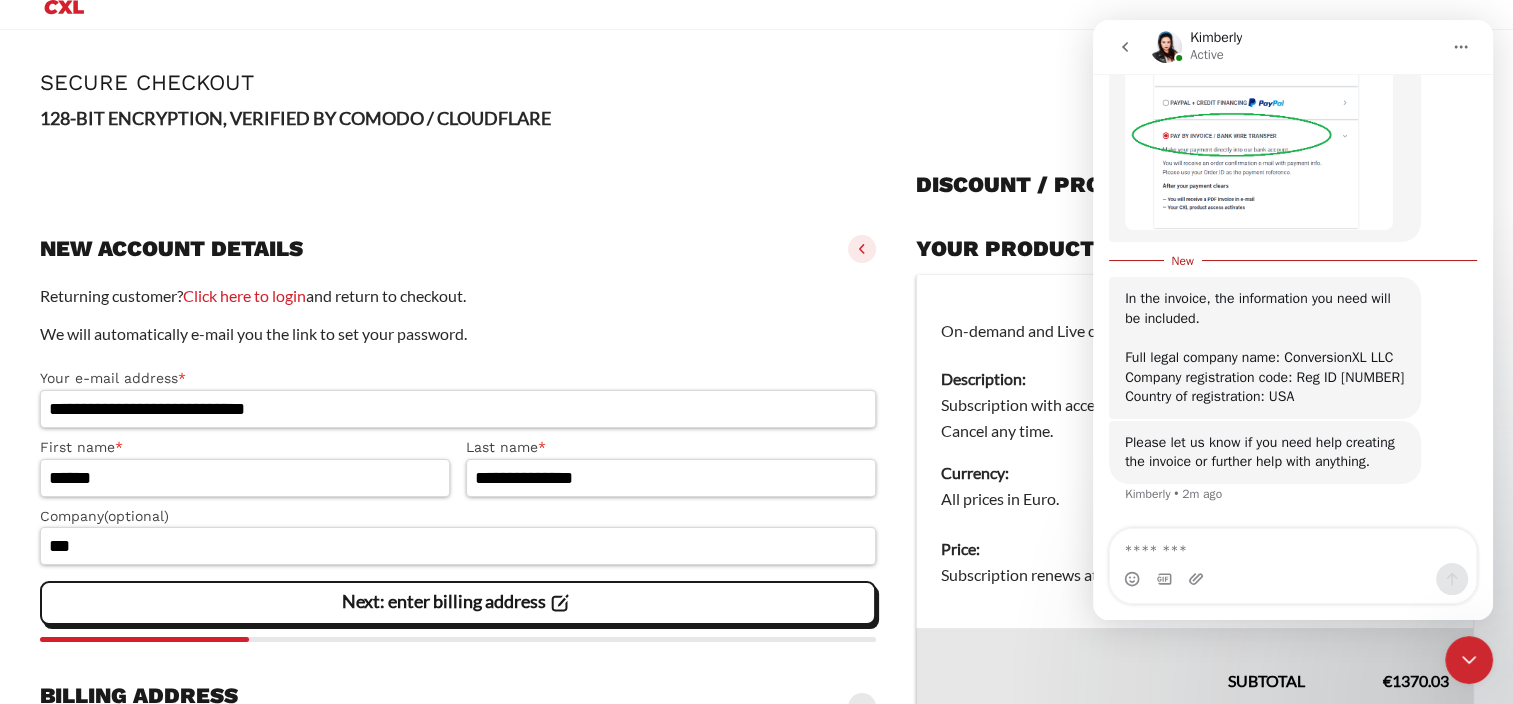 click on "Next: enter billing address" 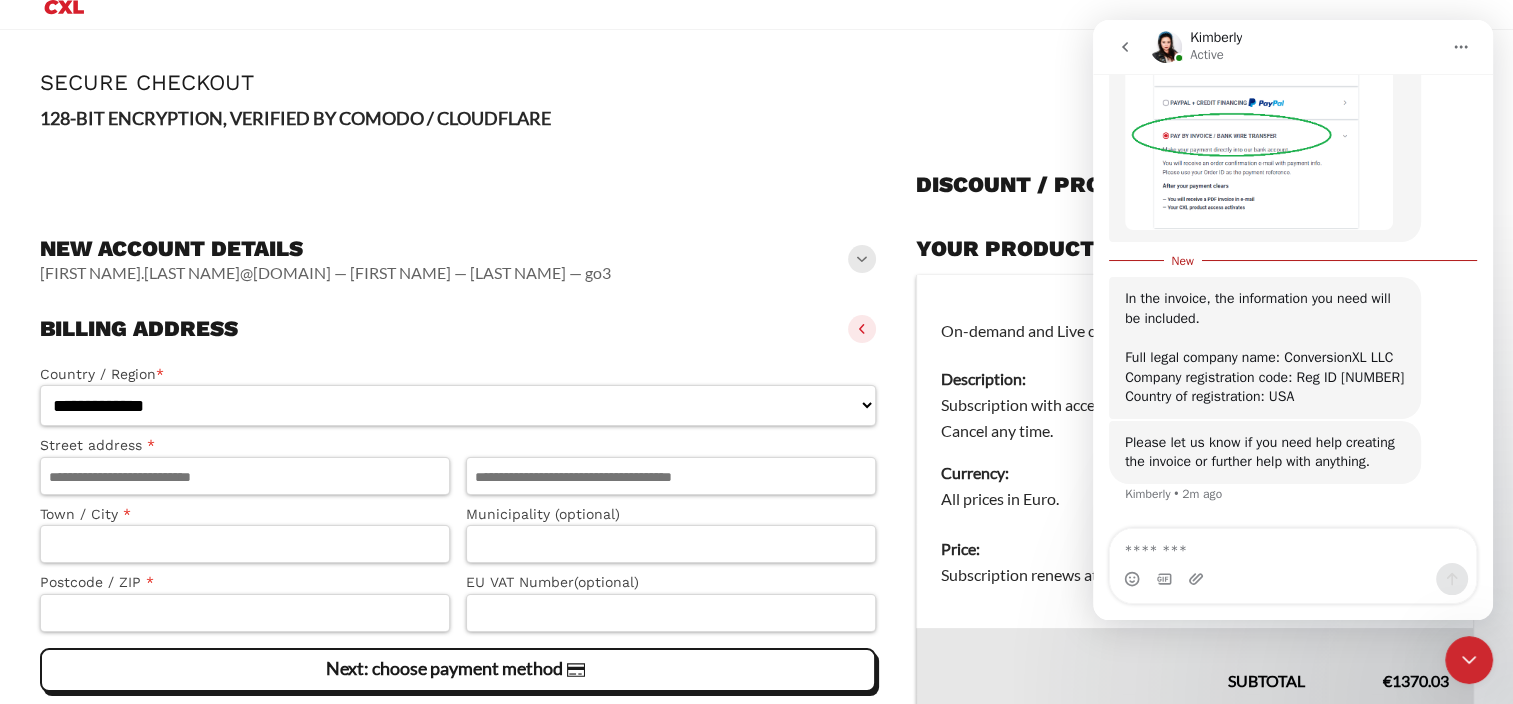 scroll, scrollTop: 2, scrollLeft: 0, axis: vertical 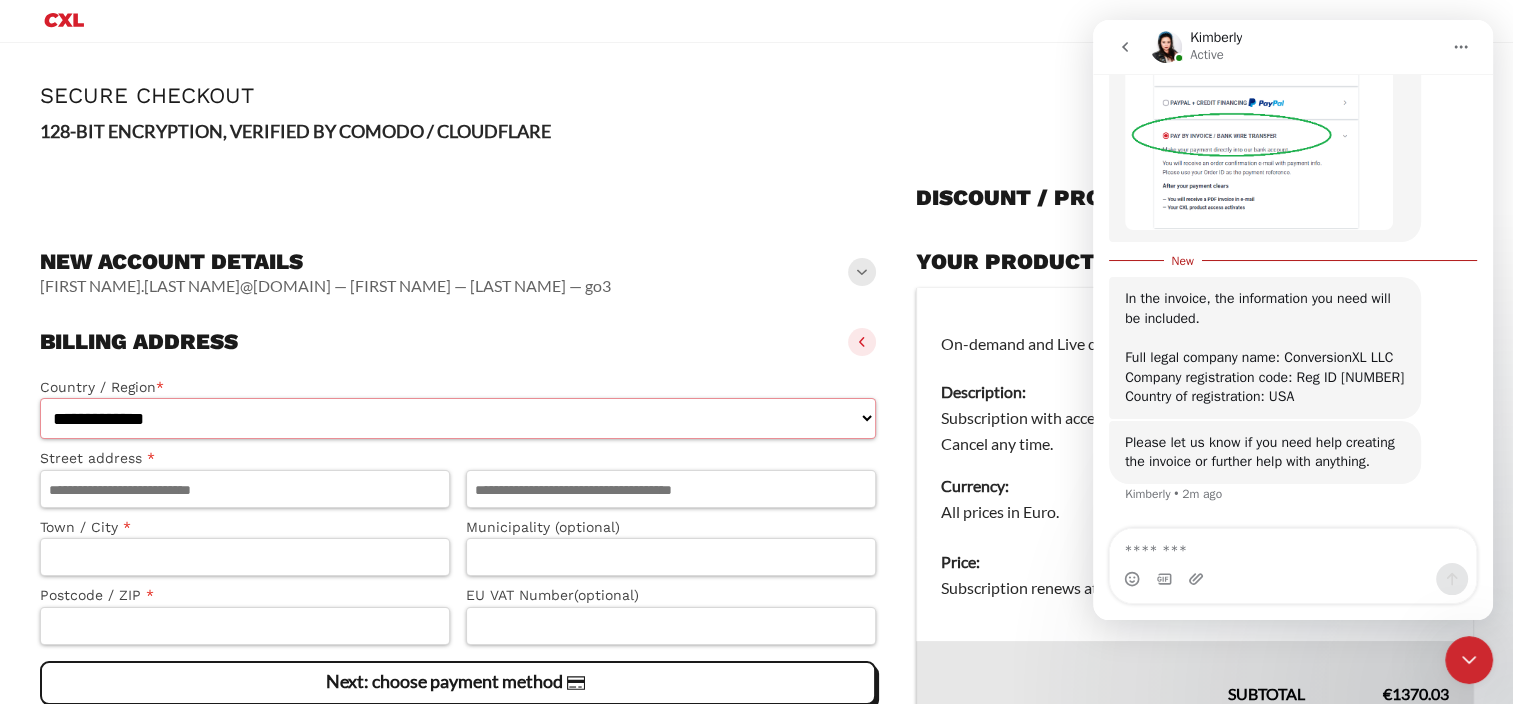 click on "**********" at bounding box center [458, 418] 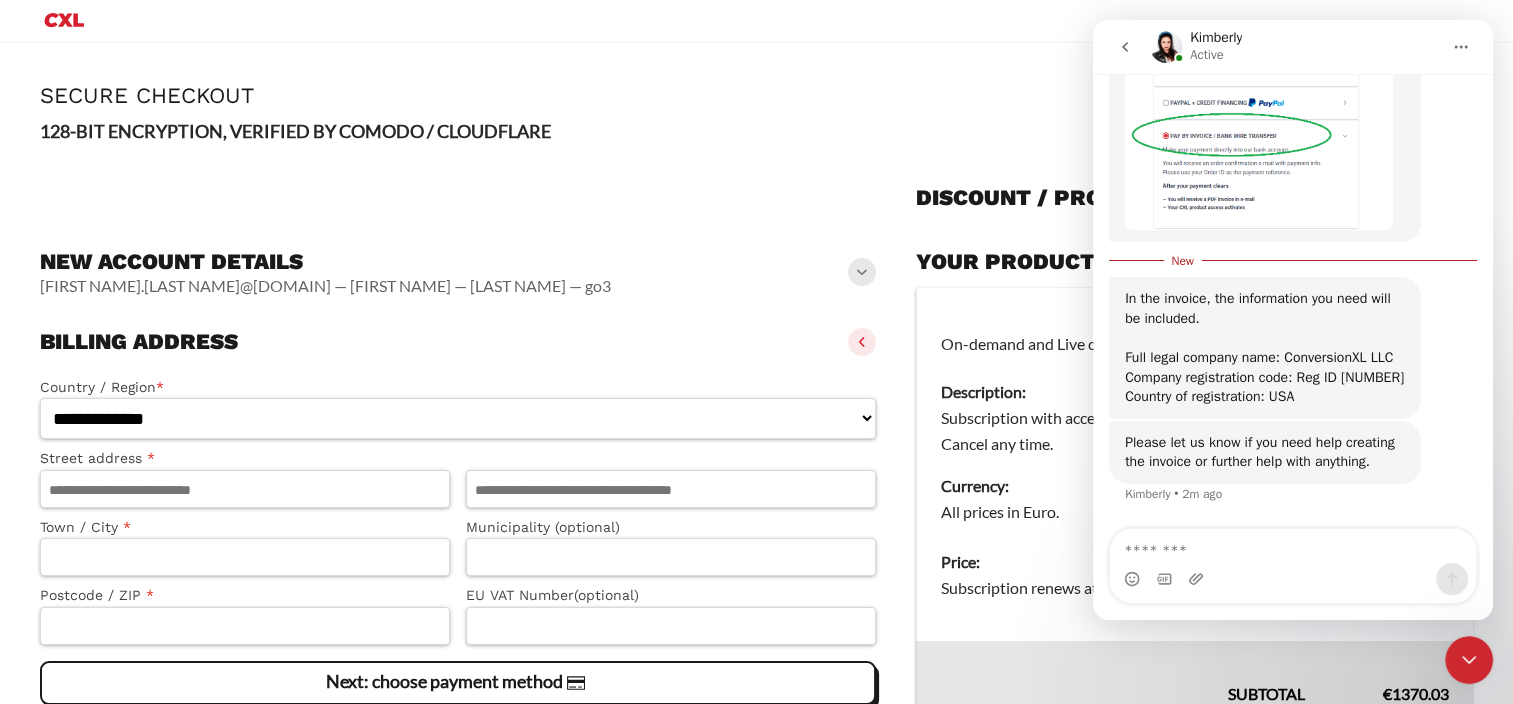 select on "**" 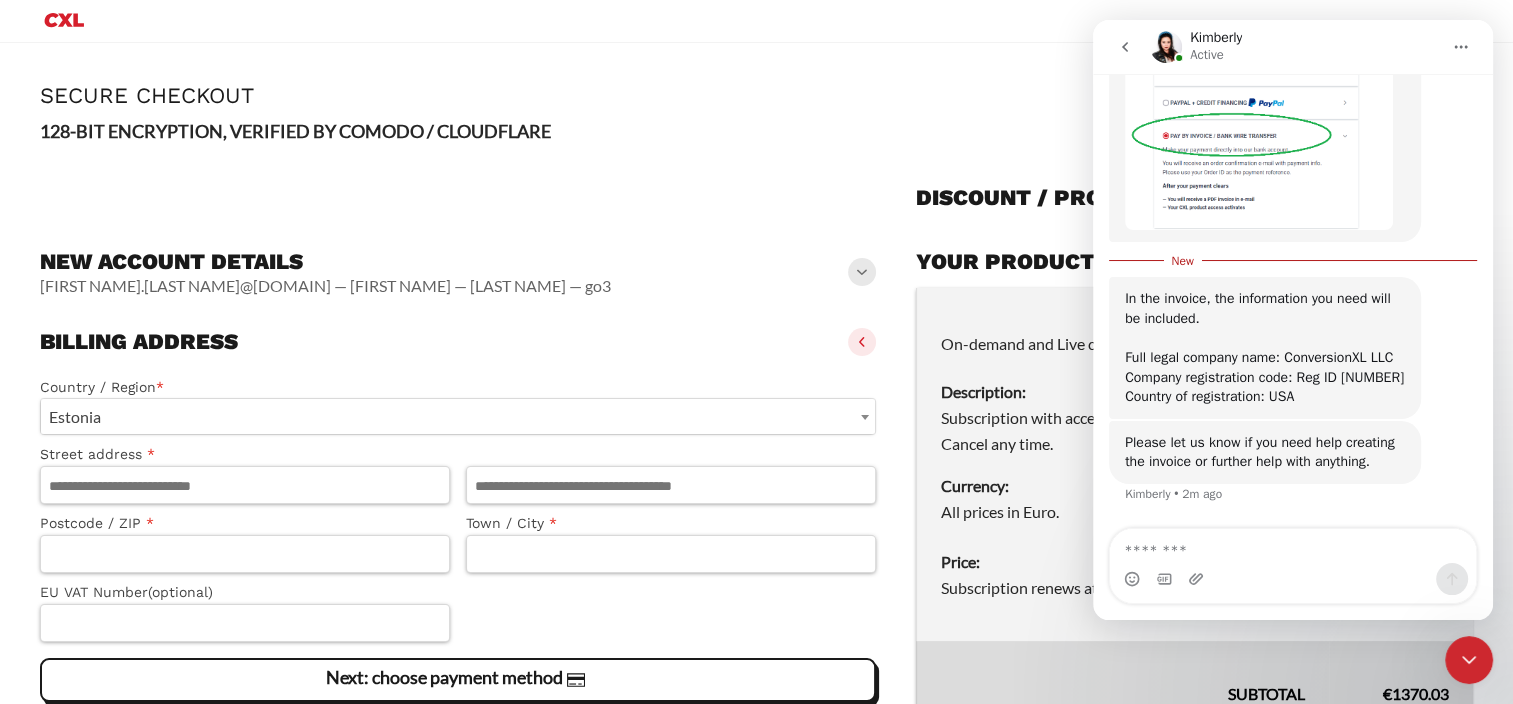 scroll, scrollTop: 0, scrollLeft: 0, axis: both 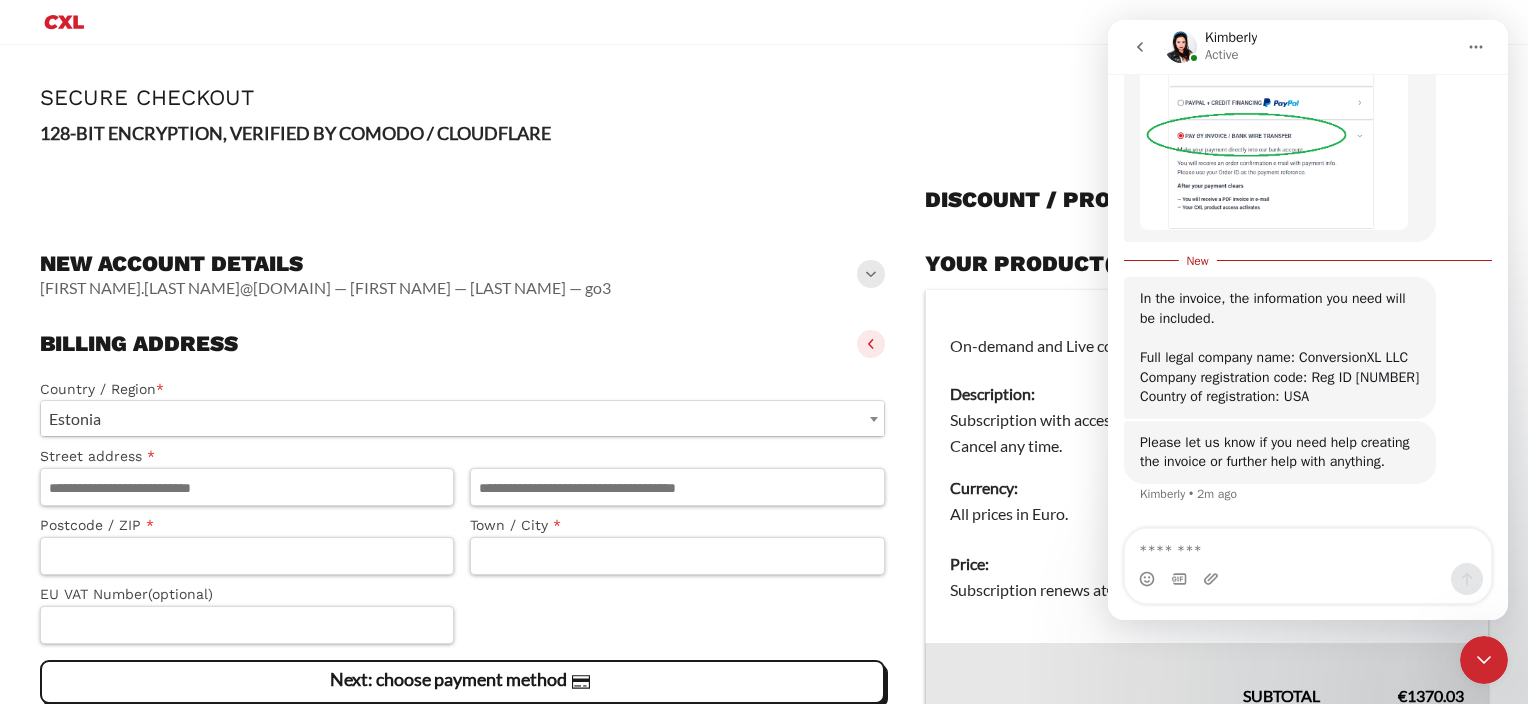 click at bounding box center (871, 344) 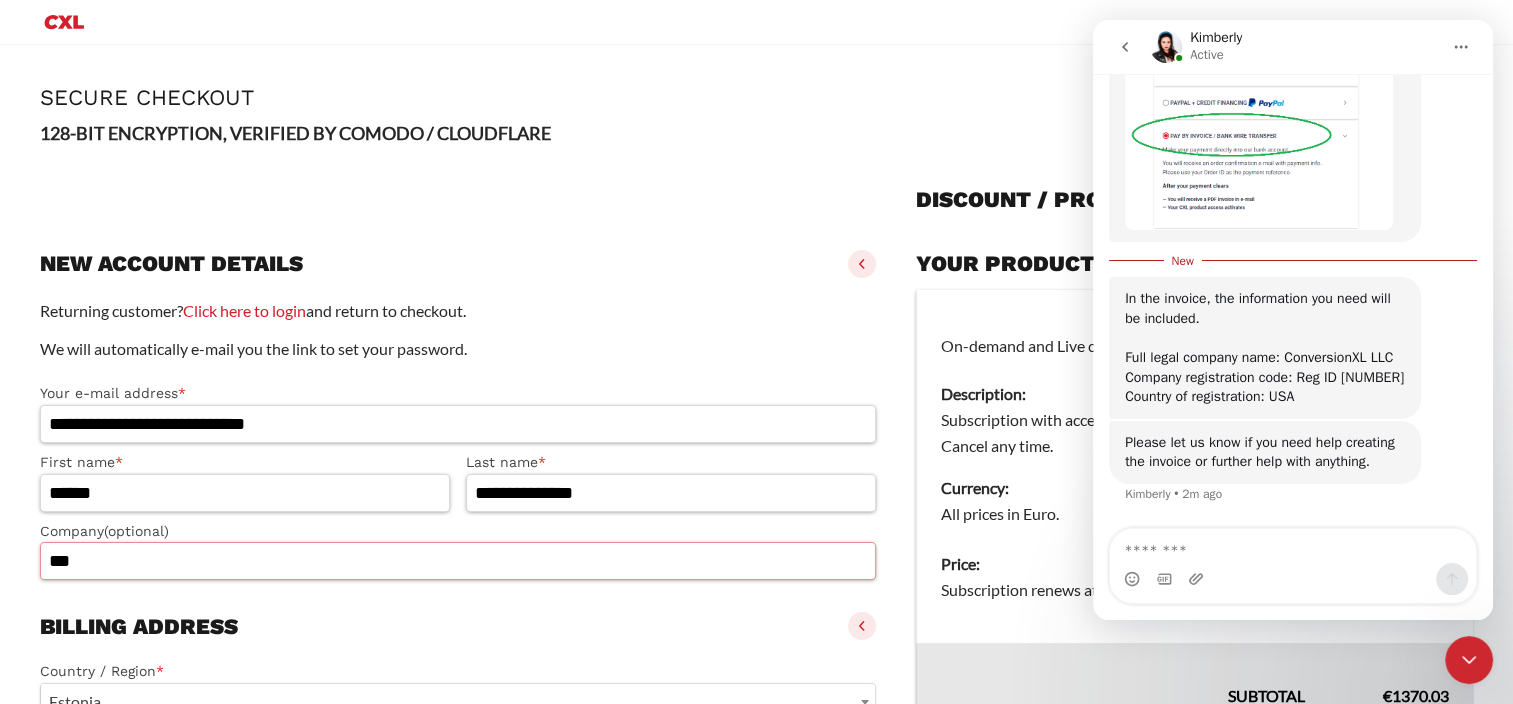 drag, startPoint x: 255, startPoint y: 435, endPoint x: 152, endPoint y: 416, distance: 104.73777 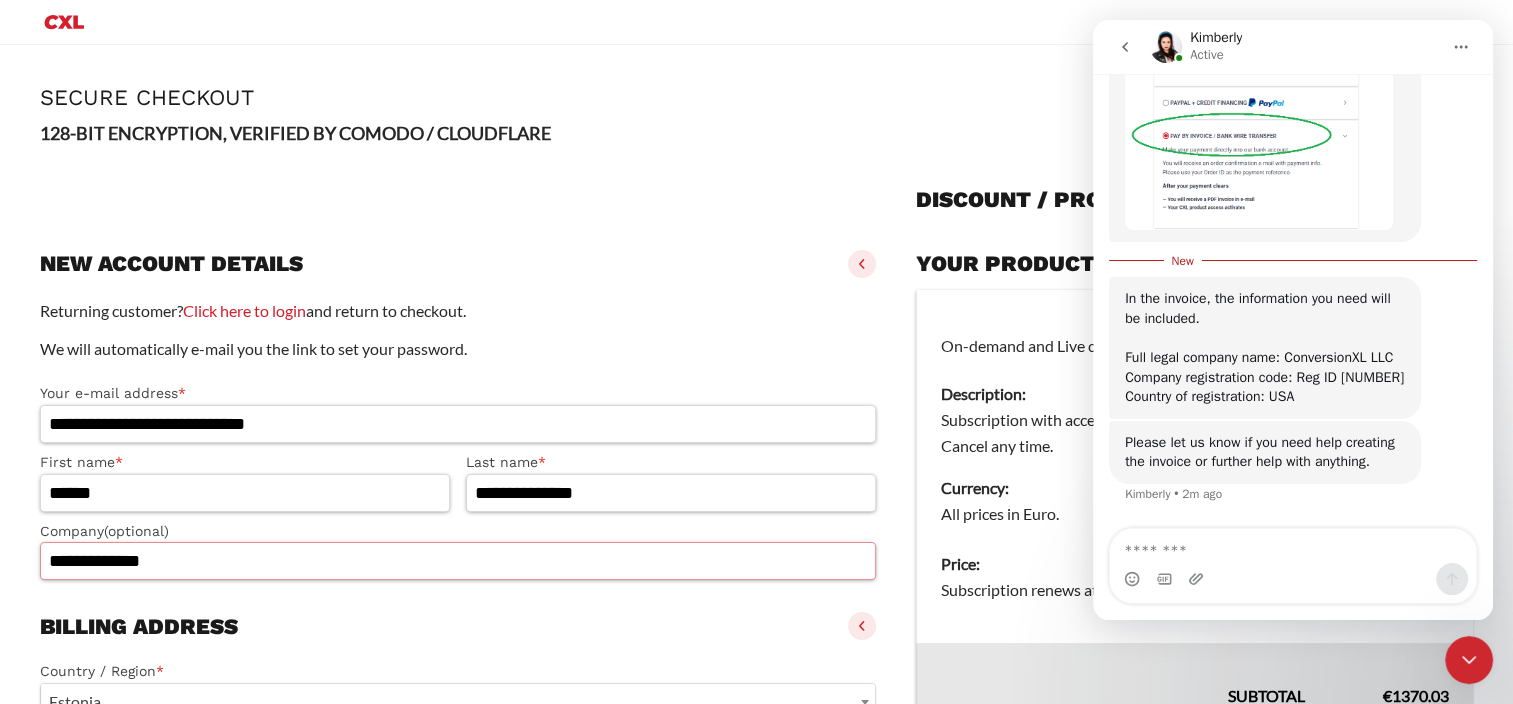 type on "**********" 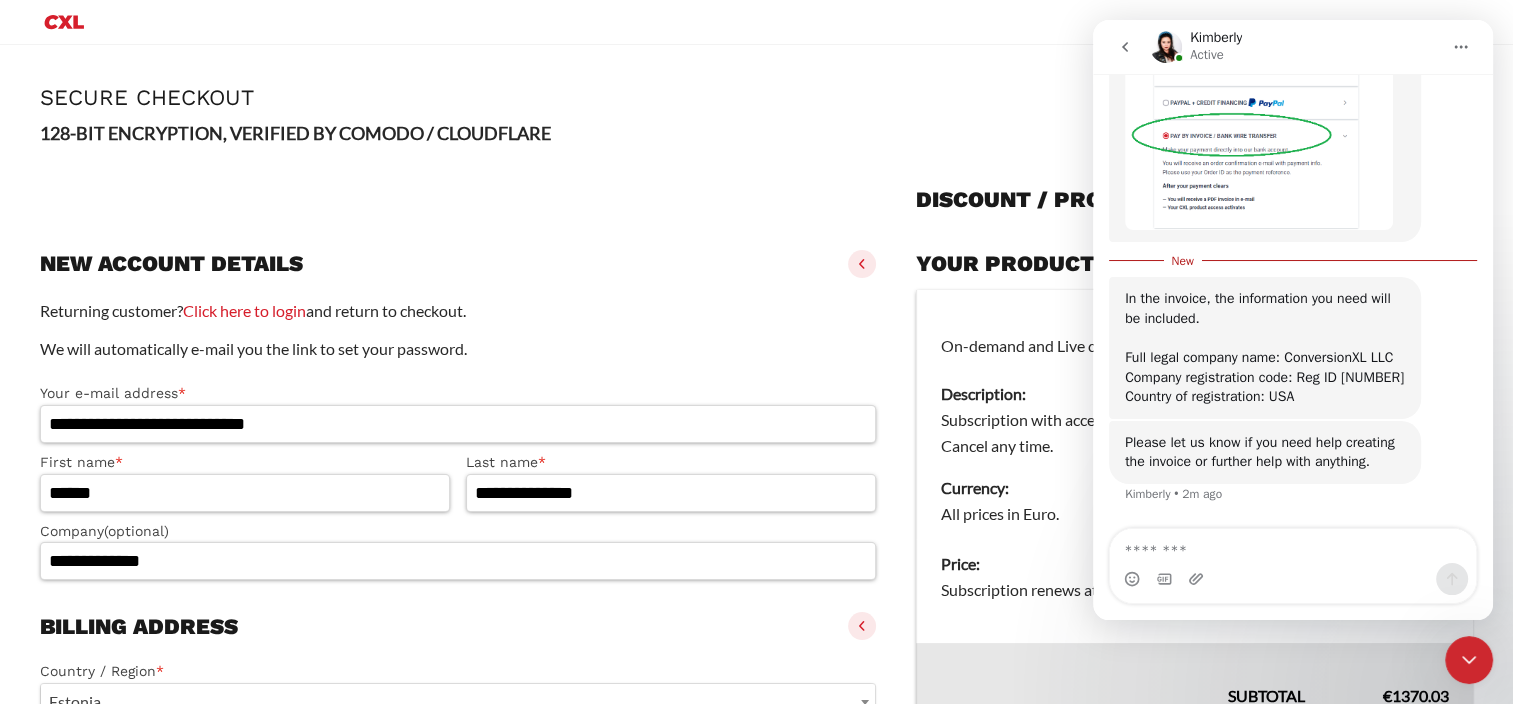 click on "Your e-mail address  *							 * *" at bounding box center (756, 623) 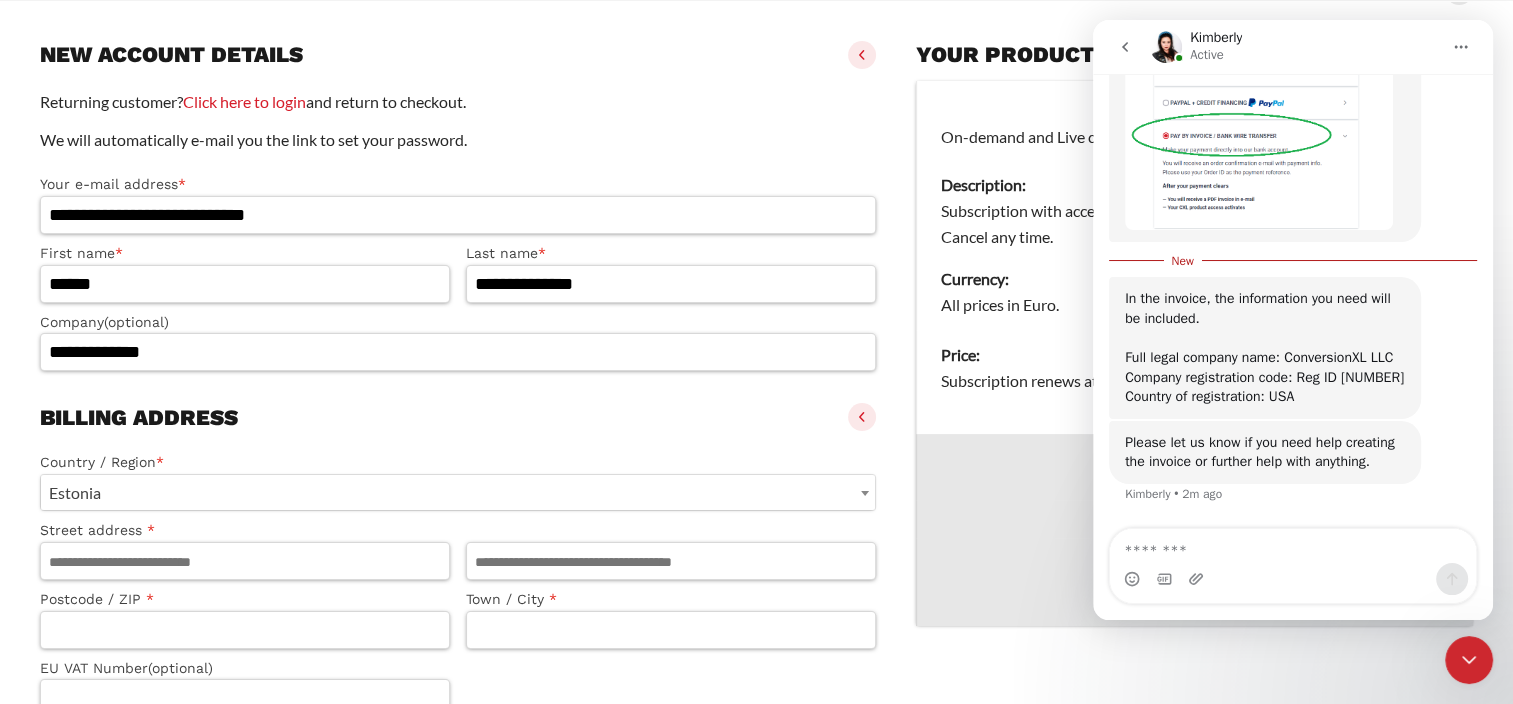 scroll, scrollTop: 246, scrollLeft: 0, axis: vertical 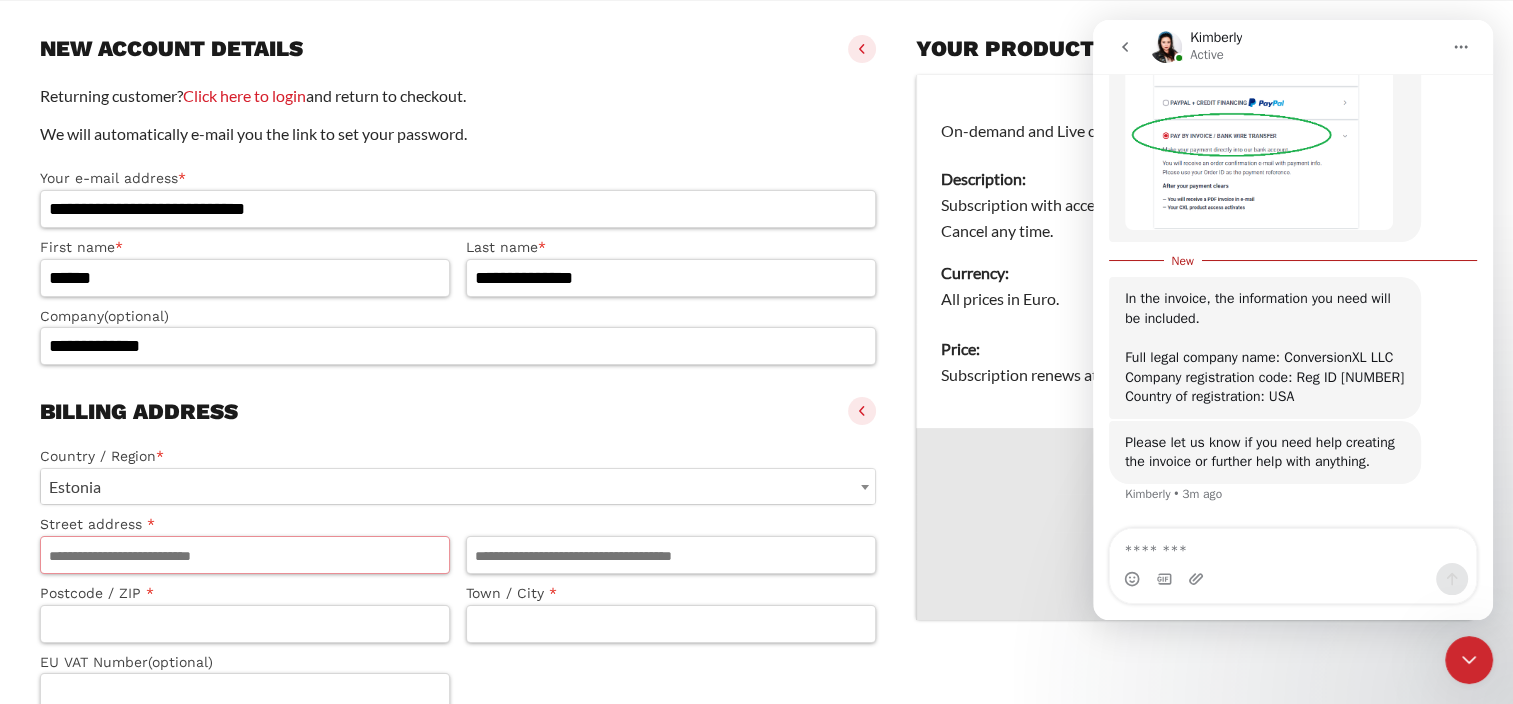 click on "Street address   *" at bounding box center (245, 555) 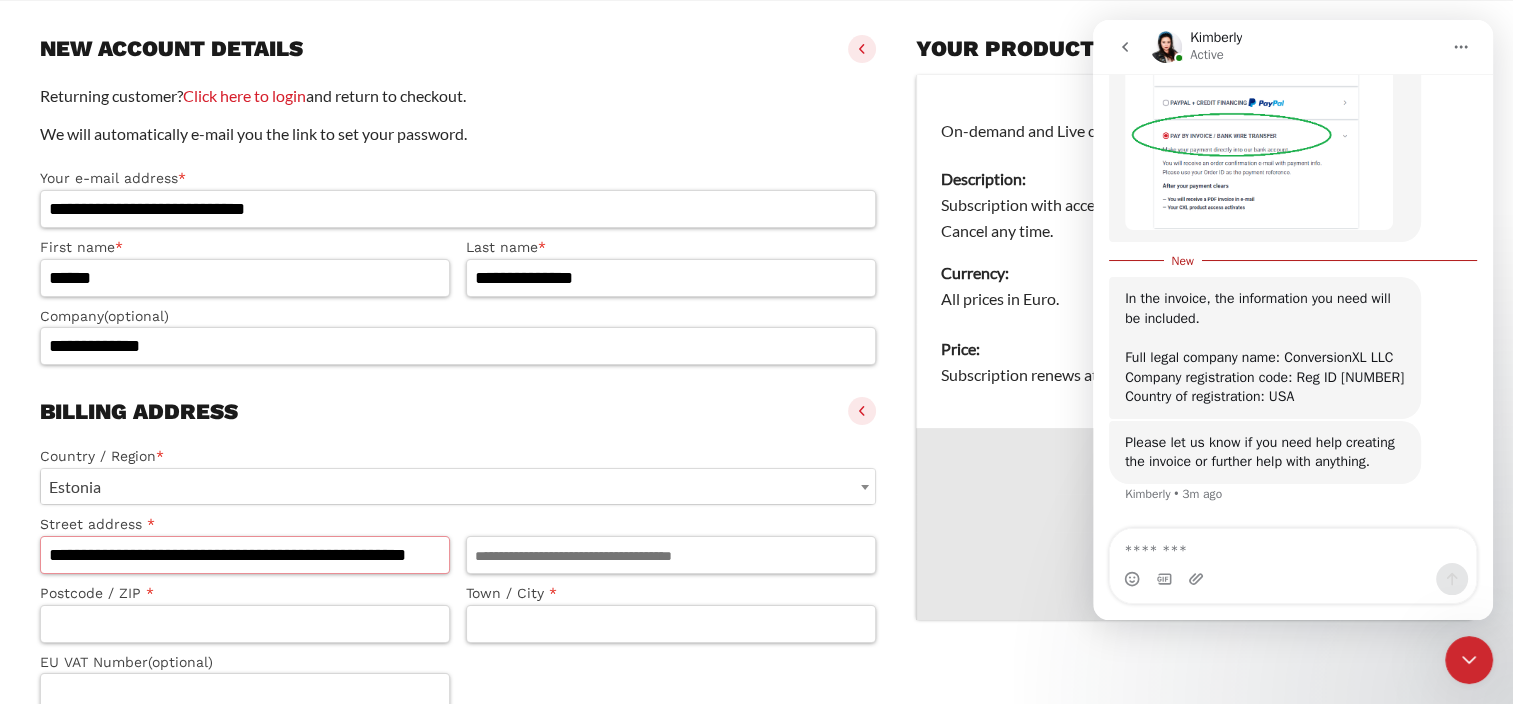 scroll, scrollTop: 0, scrollLeft: 12, axis: horizontal 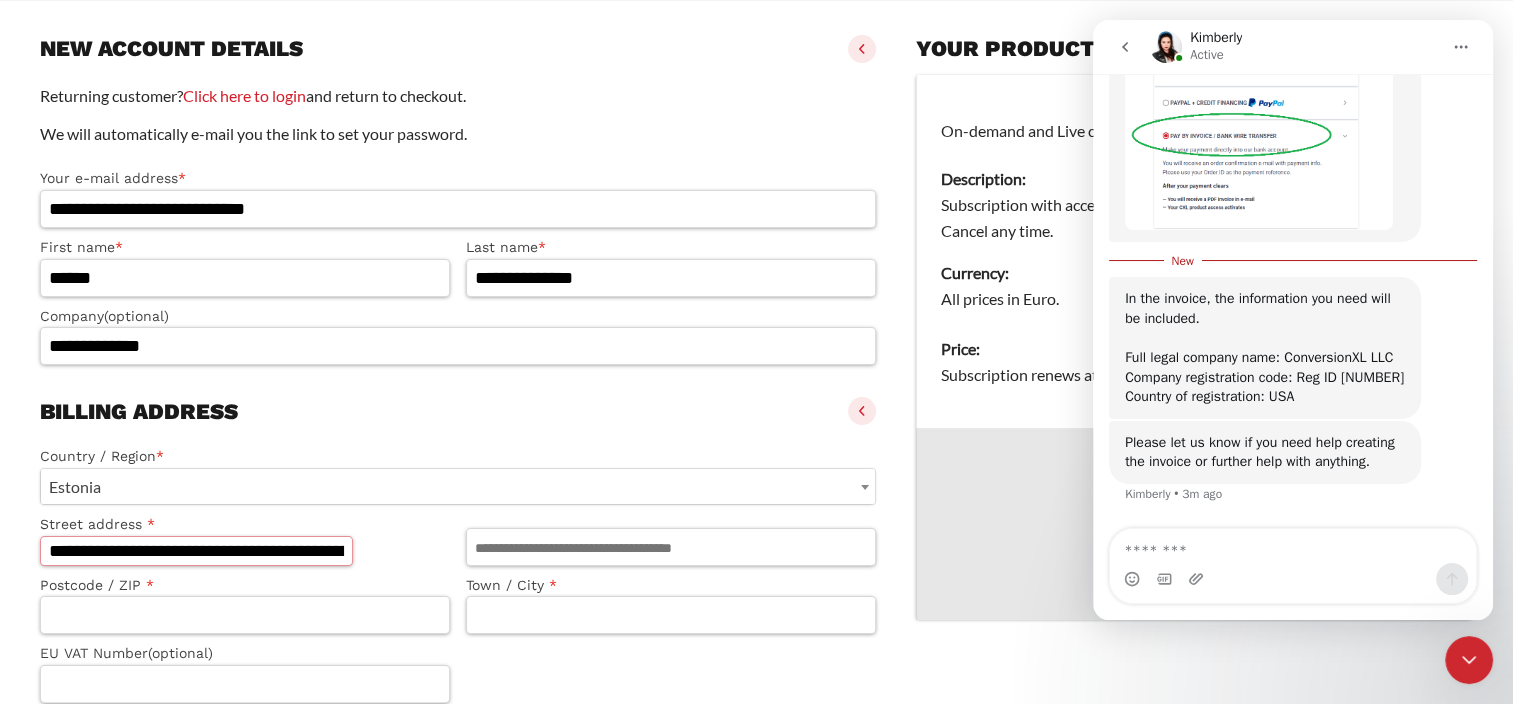 drag, startPoint x: 377, startPoint y: 377, endPoint x: 150, endPoint y: 377, distance: 227 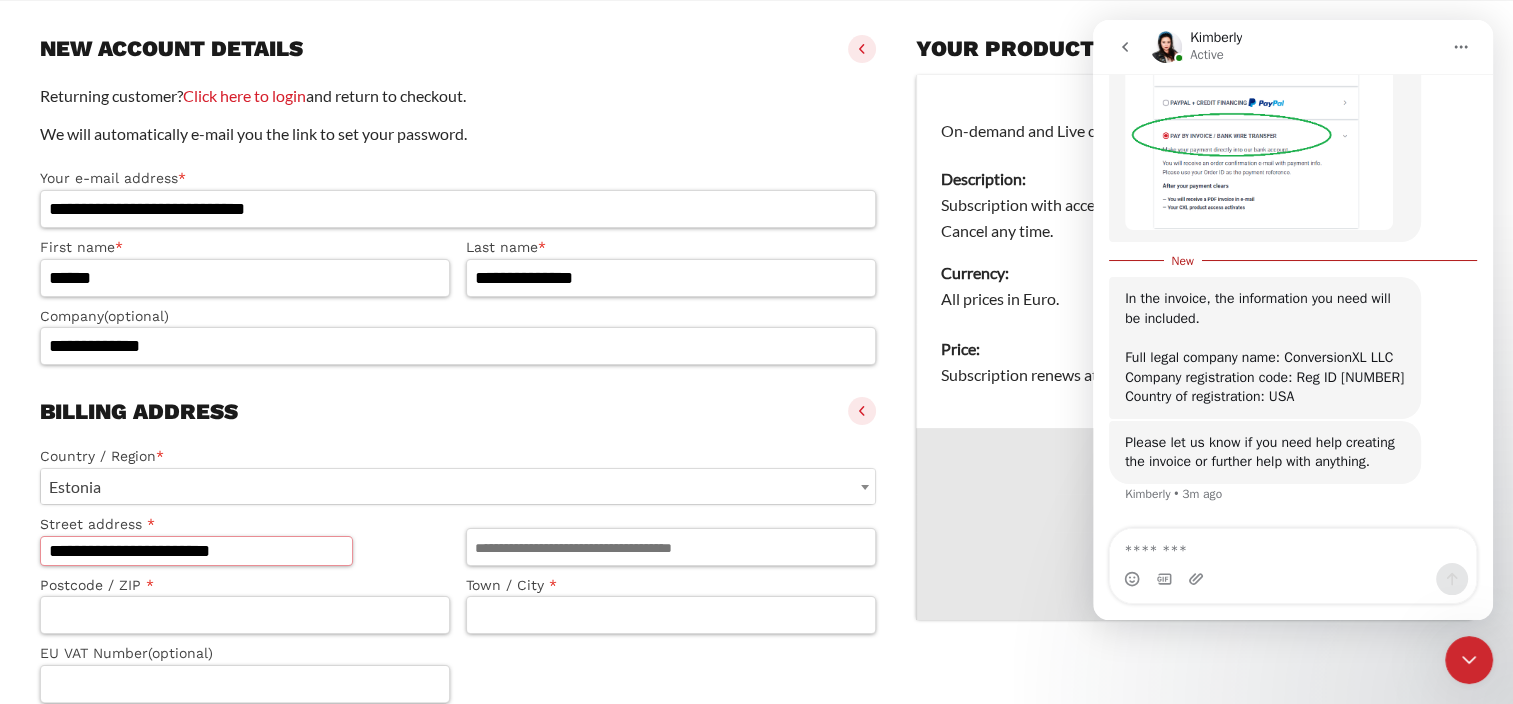 type on "**********" 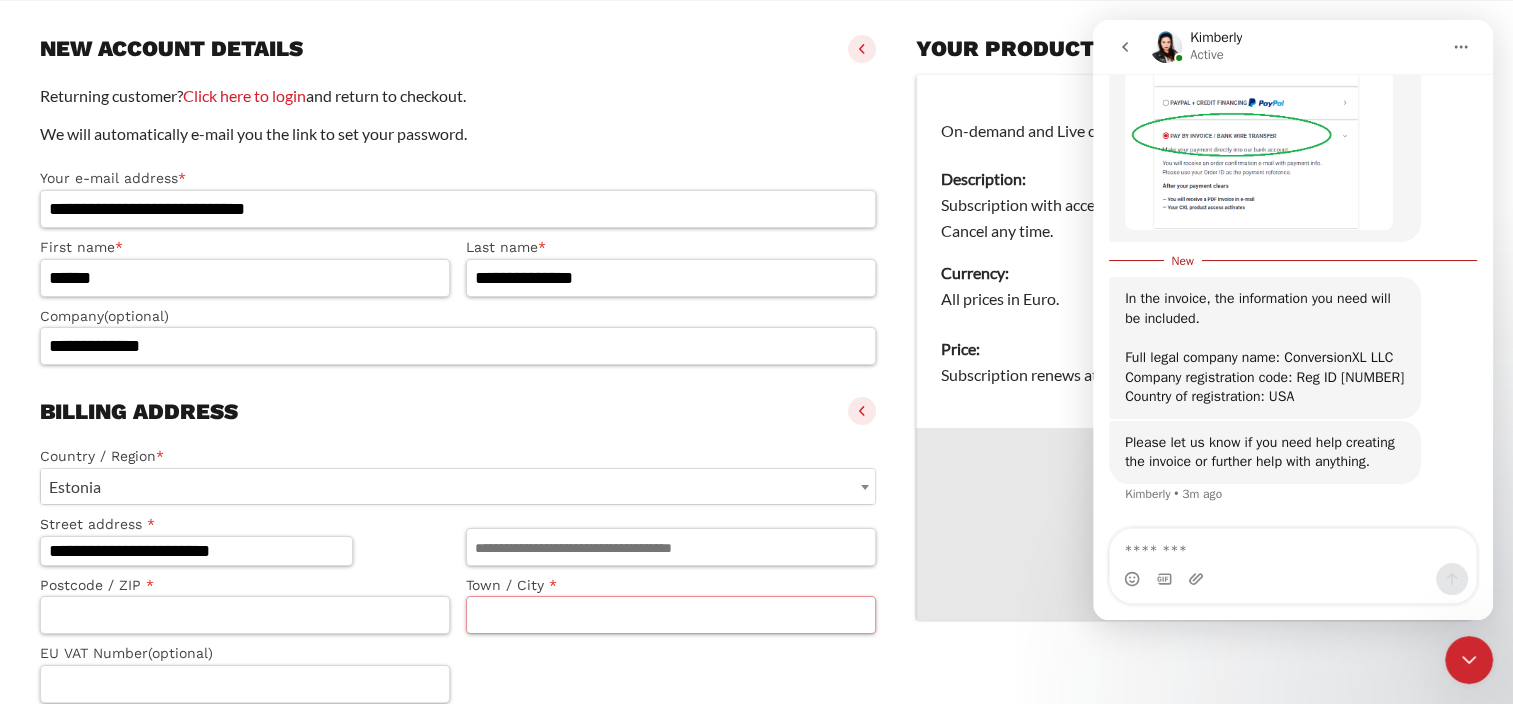 click on "Town / City   *" at bounding box center [671, 615] 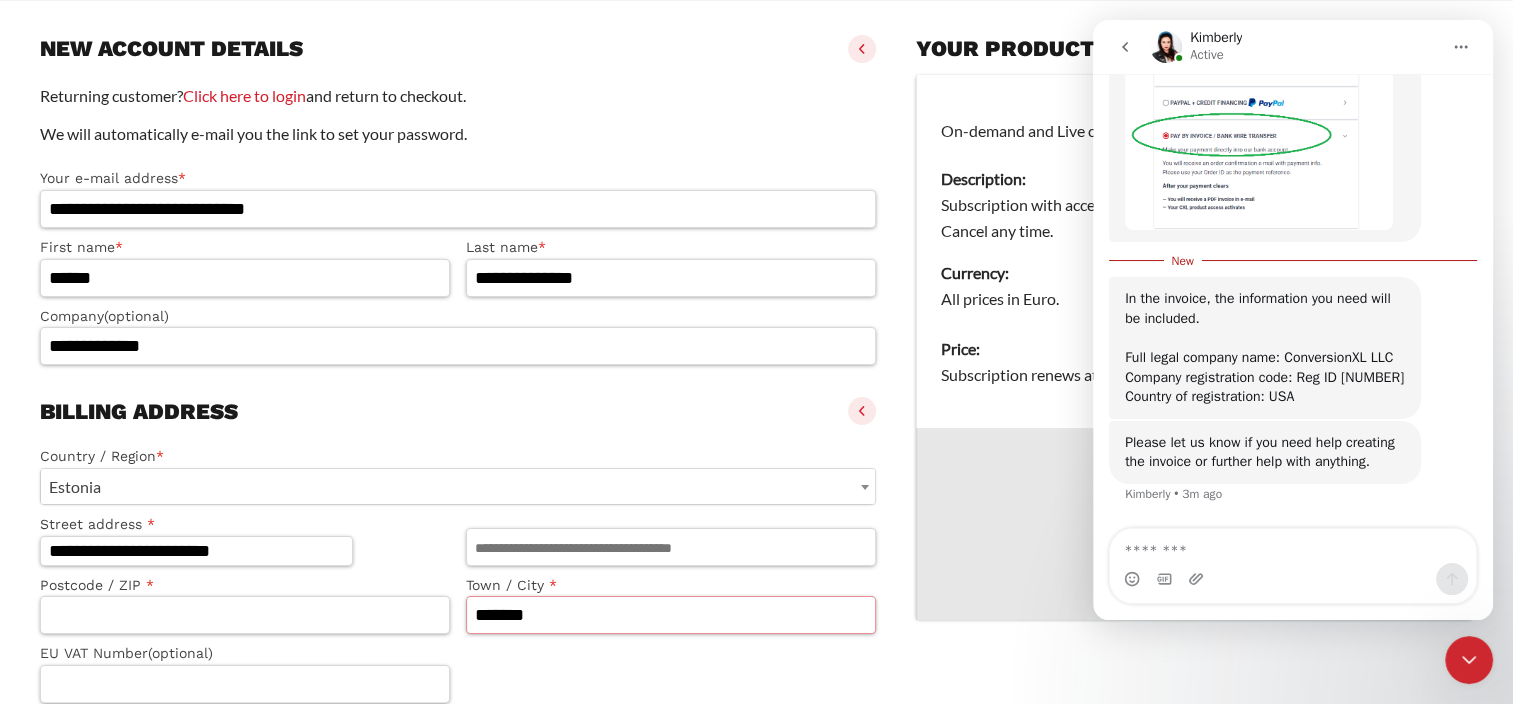 type on "*******" 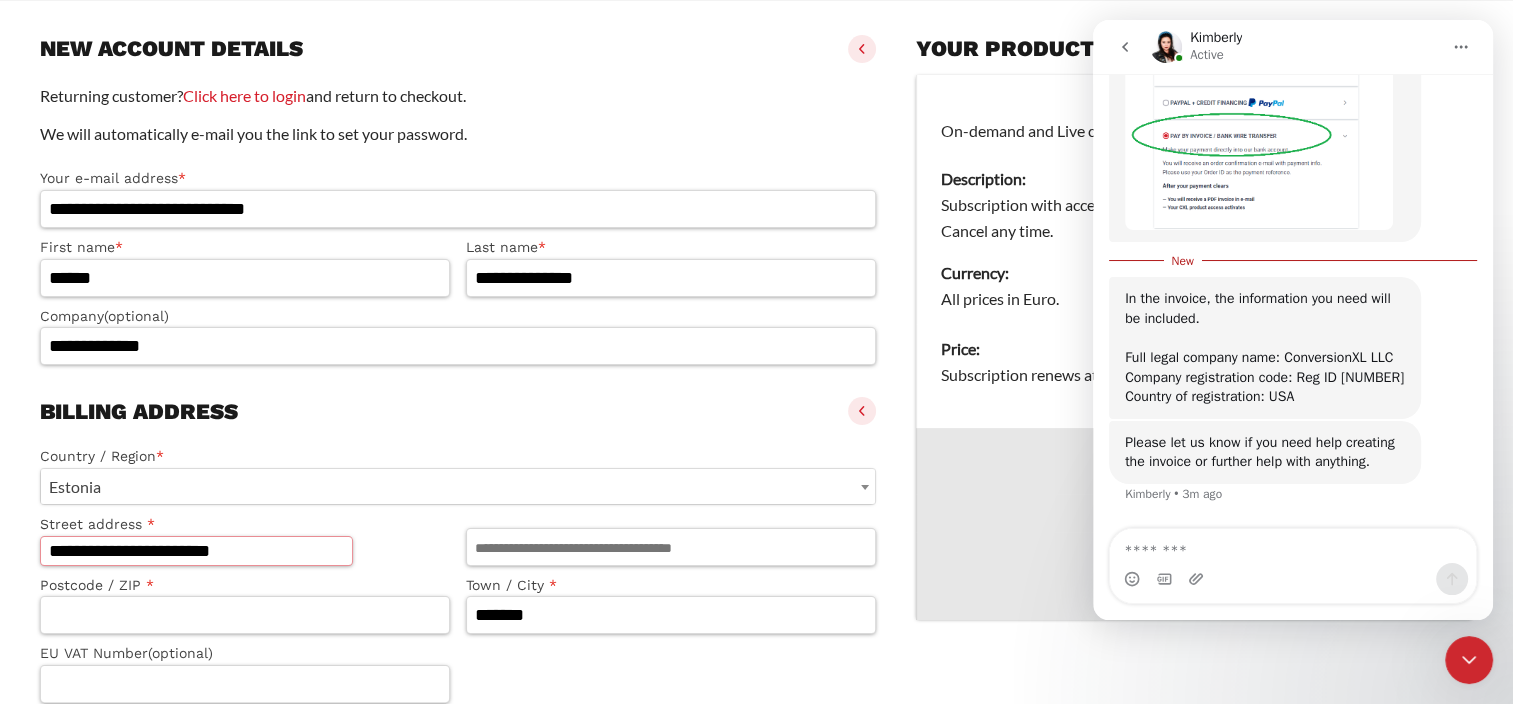 click on "**********" at bounding box center [196, 551] 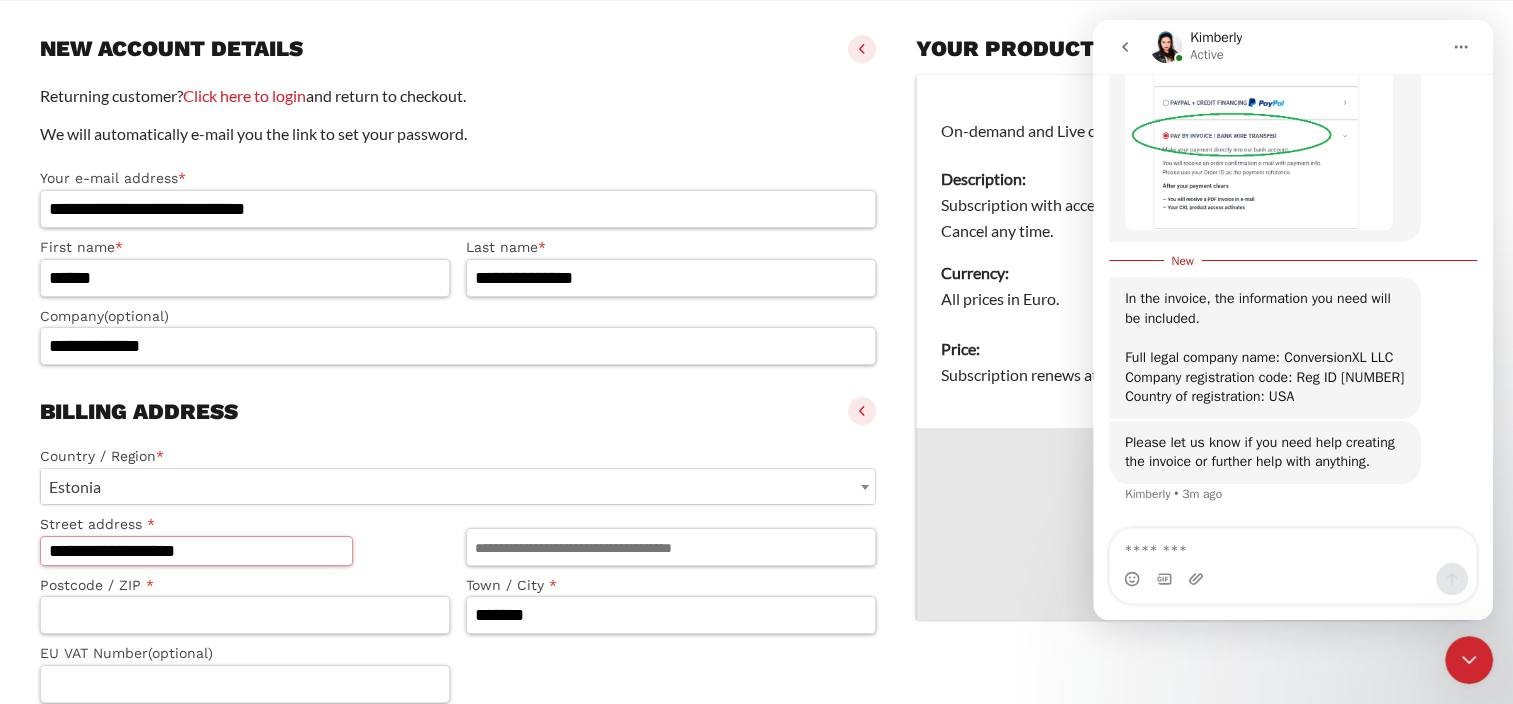 type on "**********" 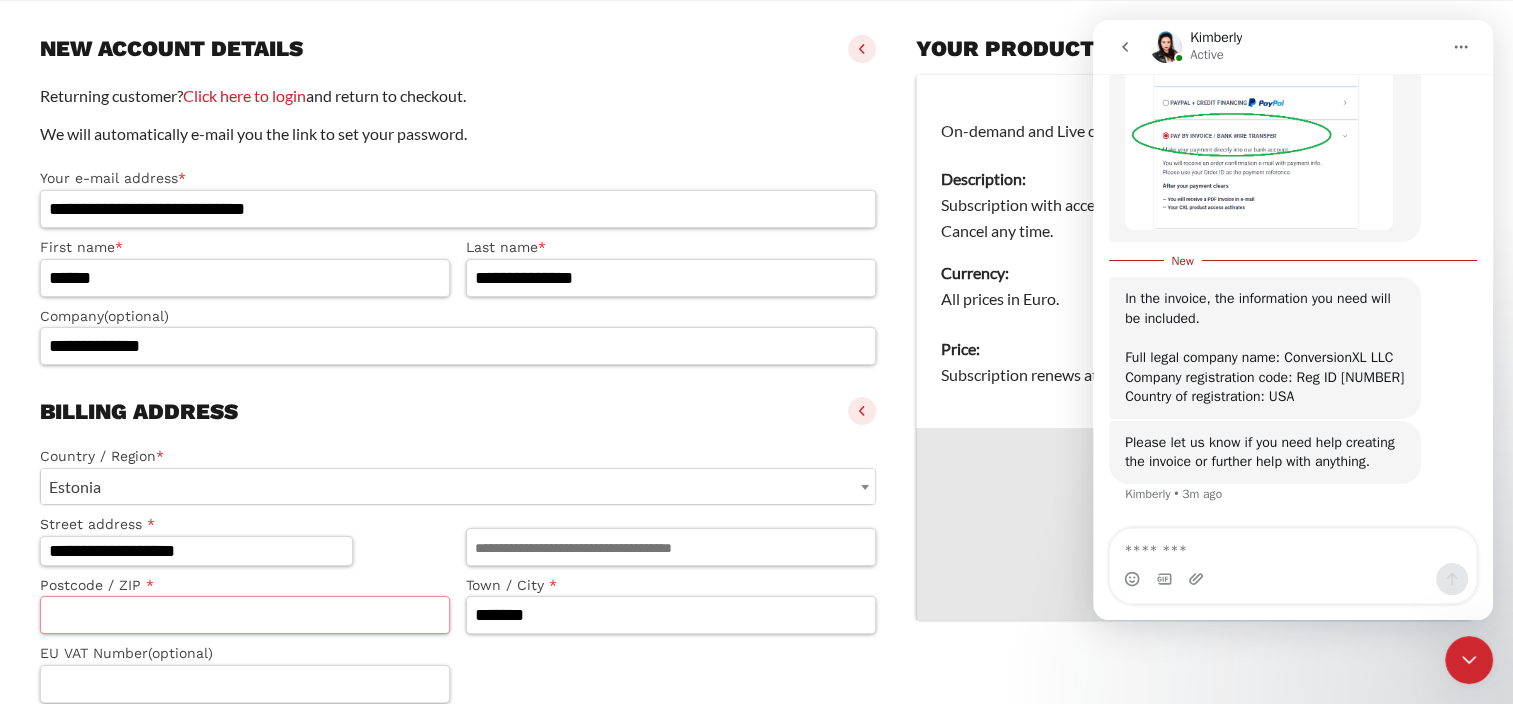 click on "Postcode / ZIP   *" at bounding box center (245, 615) 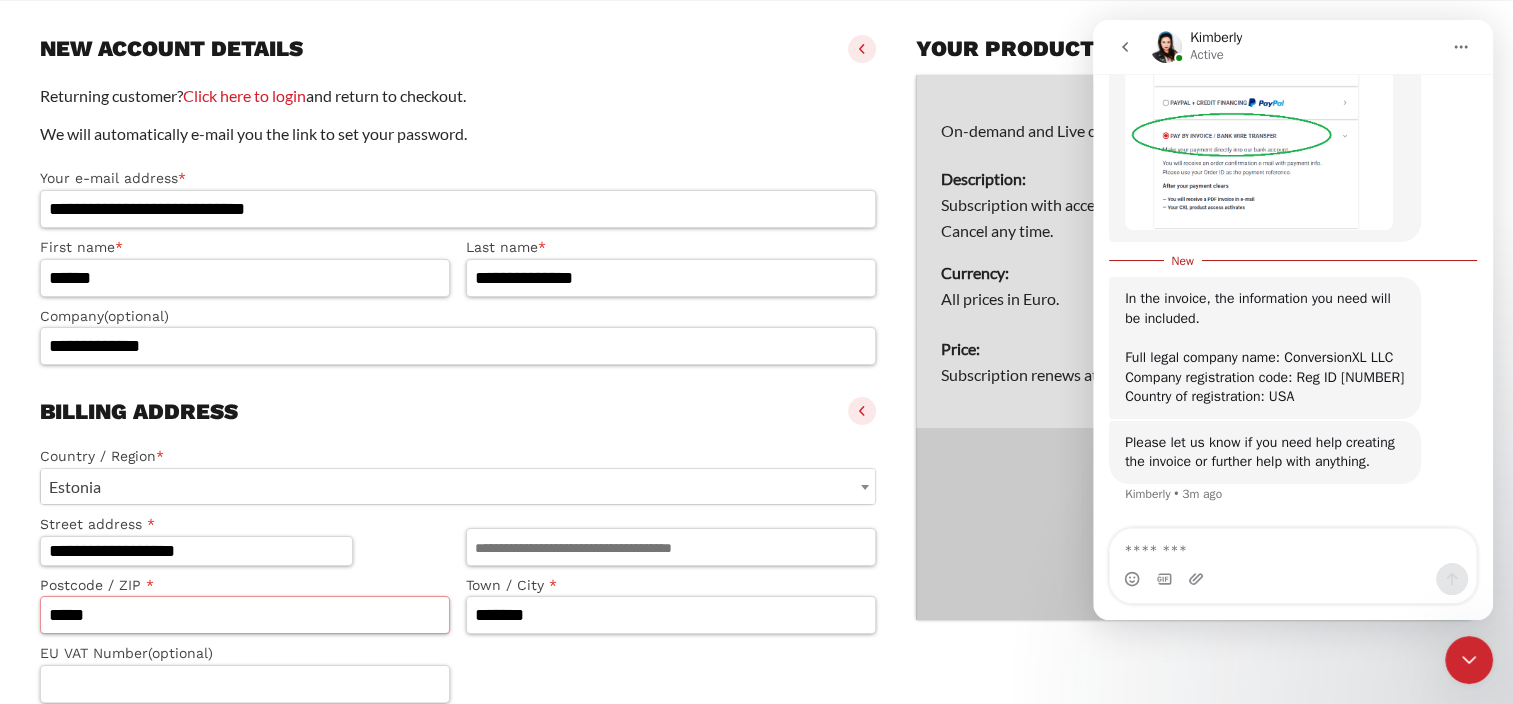 type on "*****" 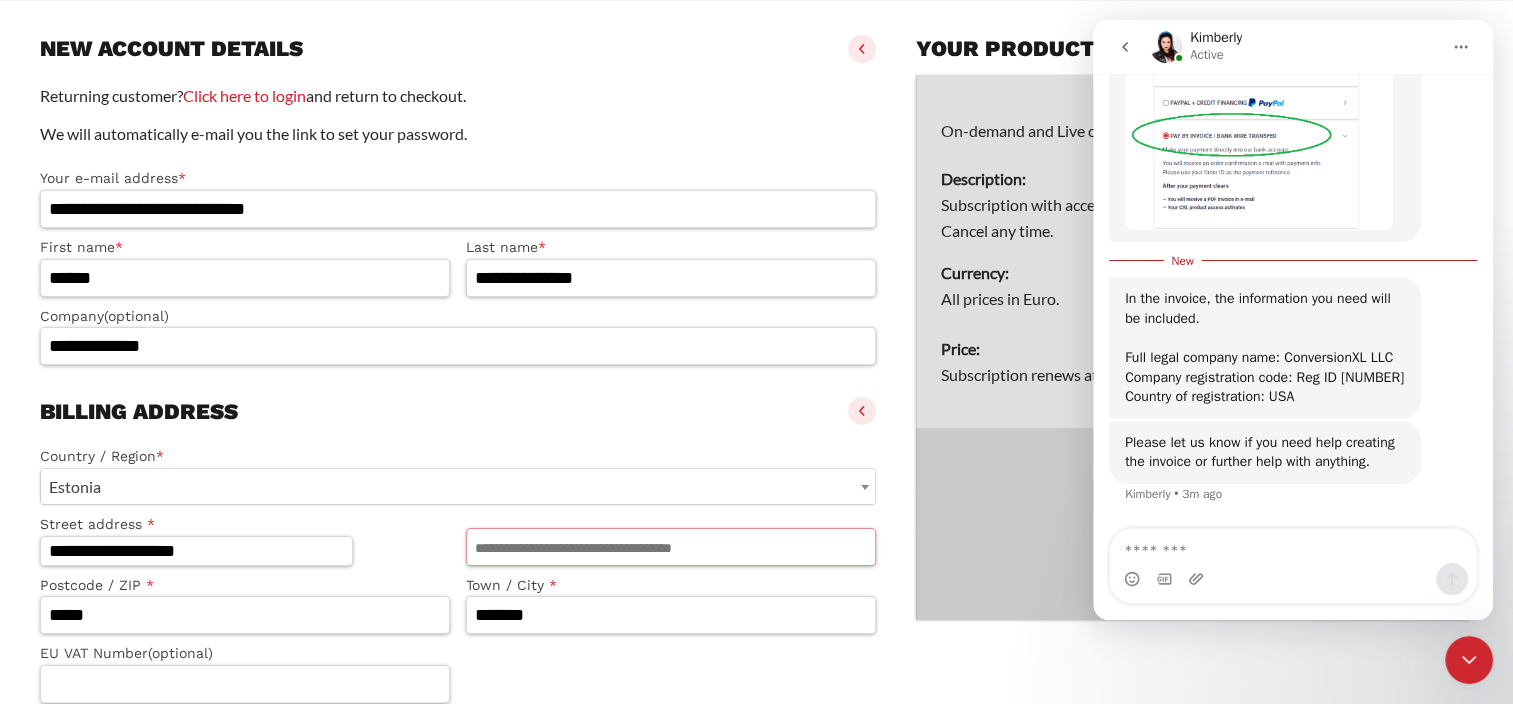 click on "Apartment, suite, unit, etc.   (optional)" at bounding box center (671, 547) 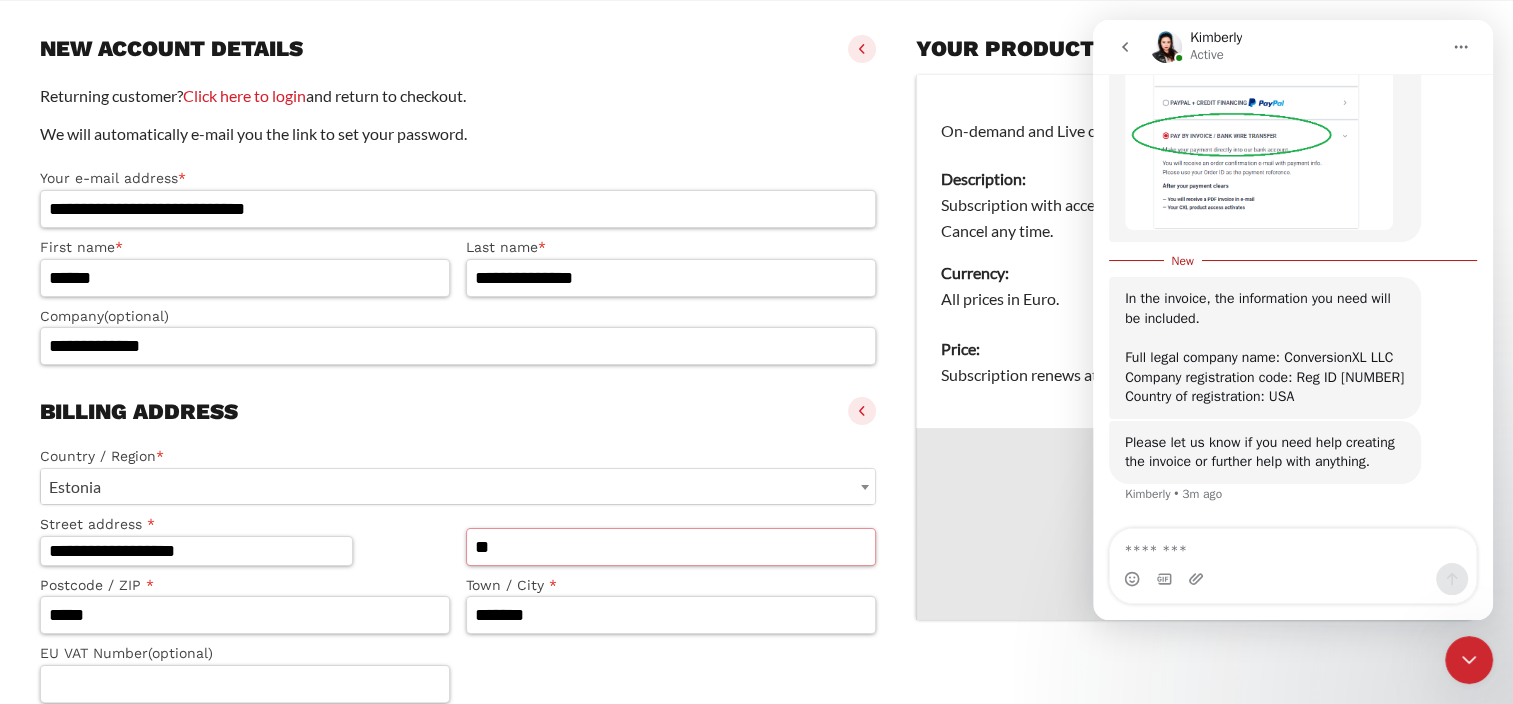 type on "**" 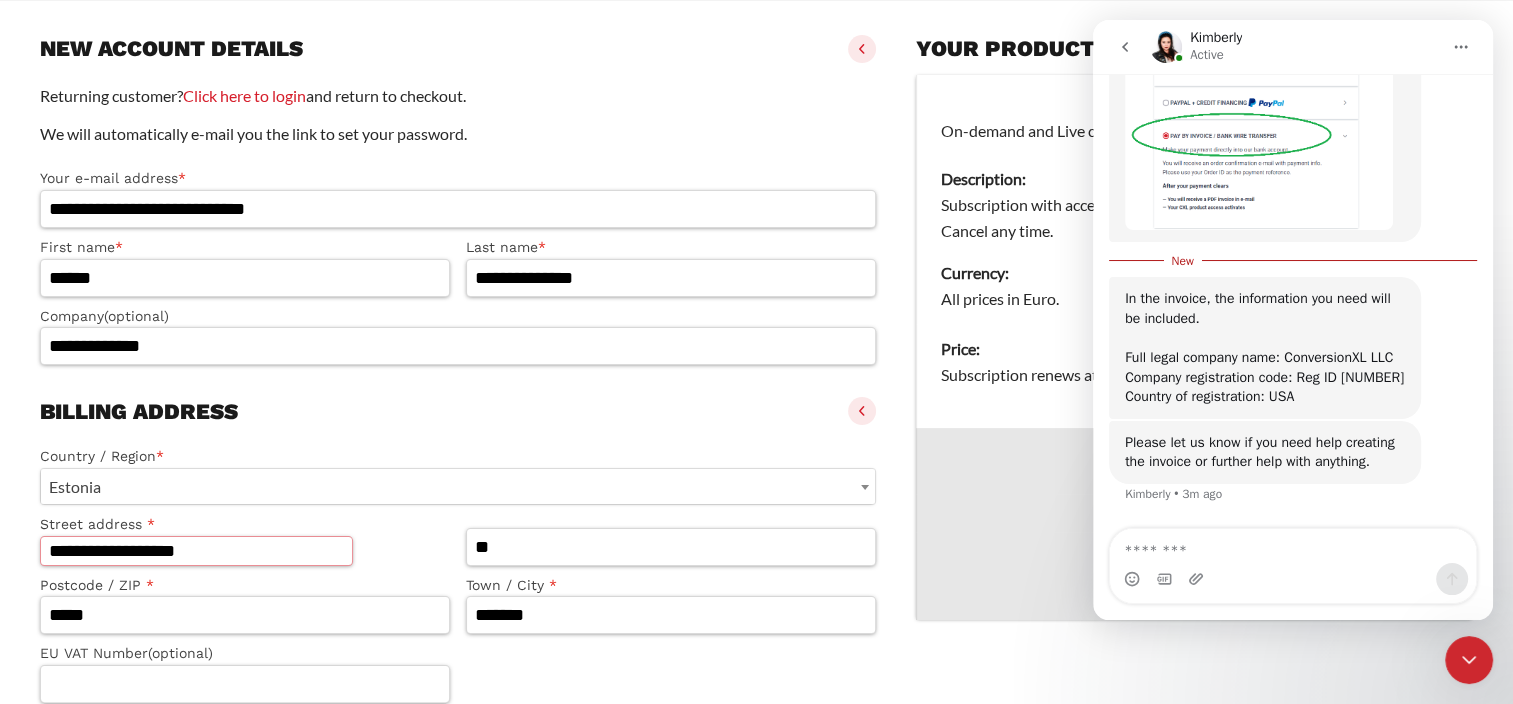 click on "**********" at bounding box center [196, 551] 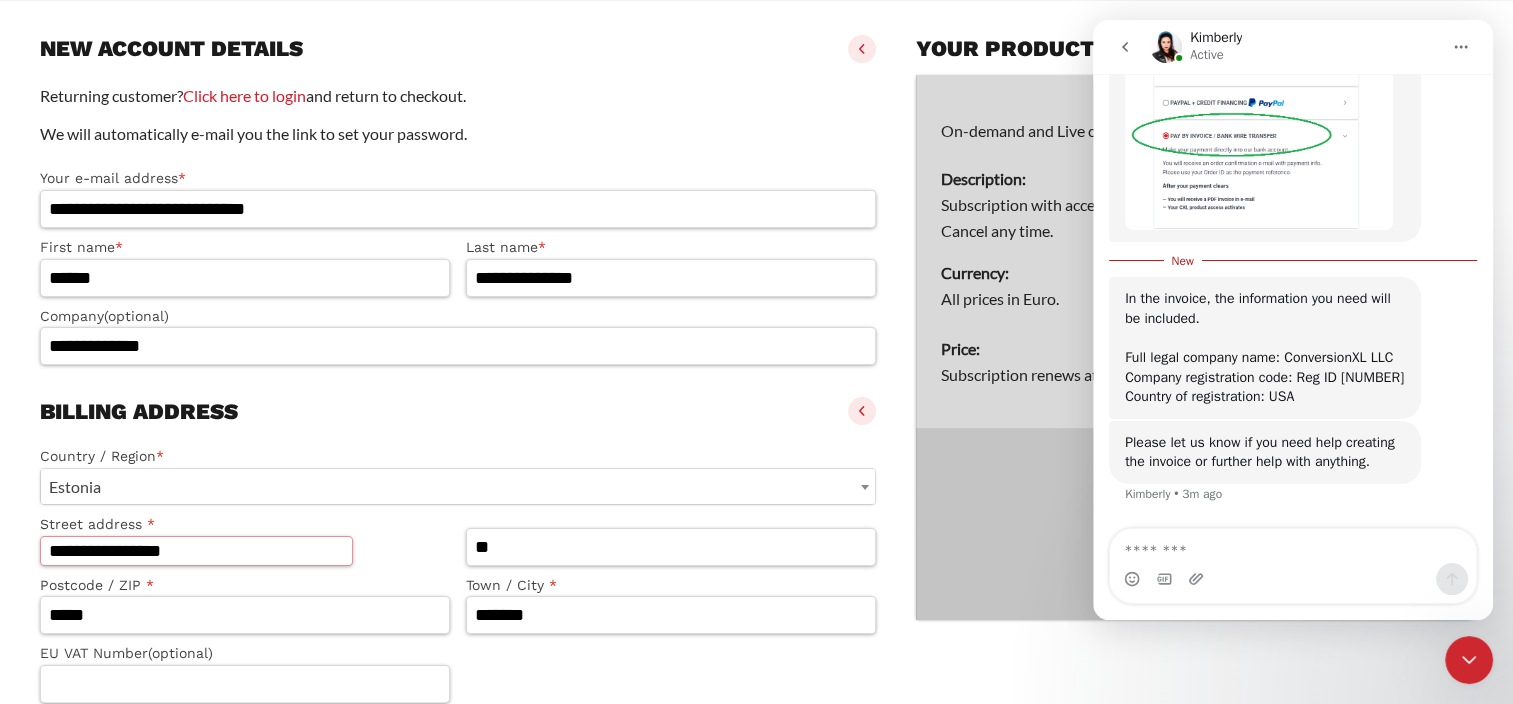 type on "**********" 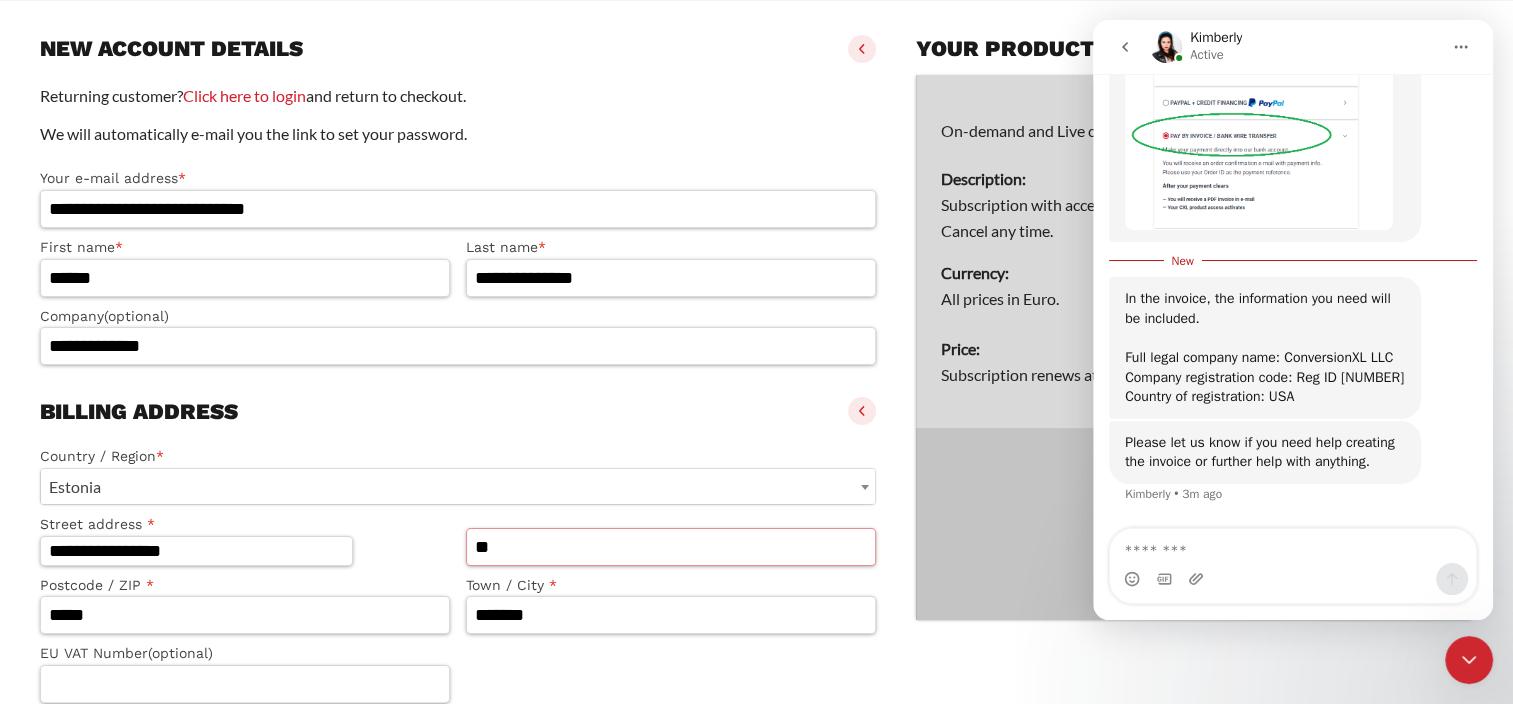 click on "**" at bounding box center [671, 547] 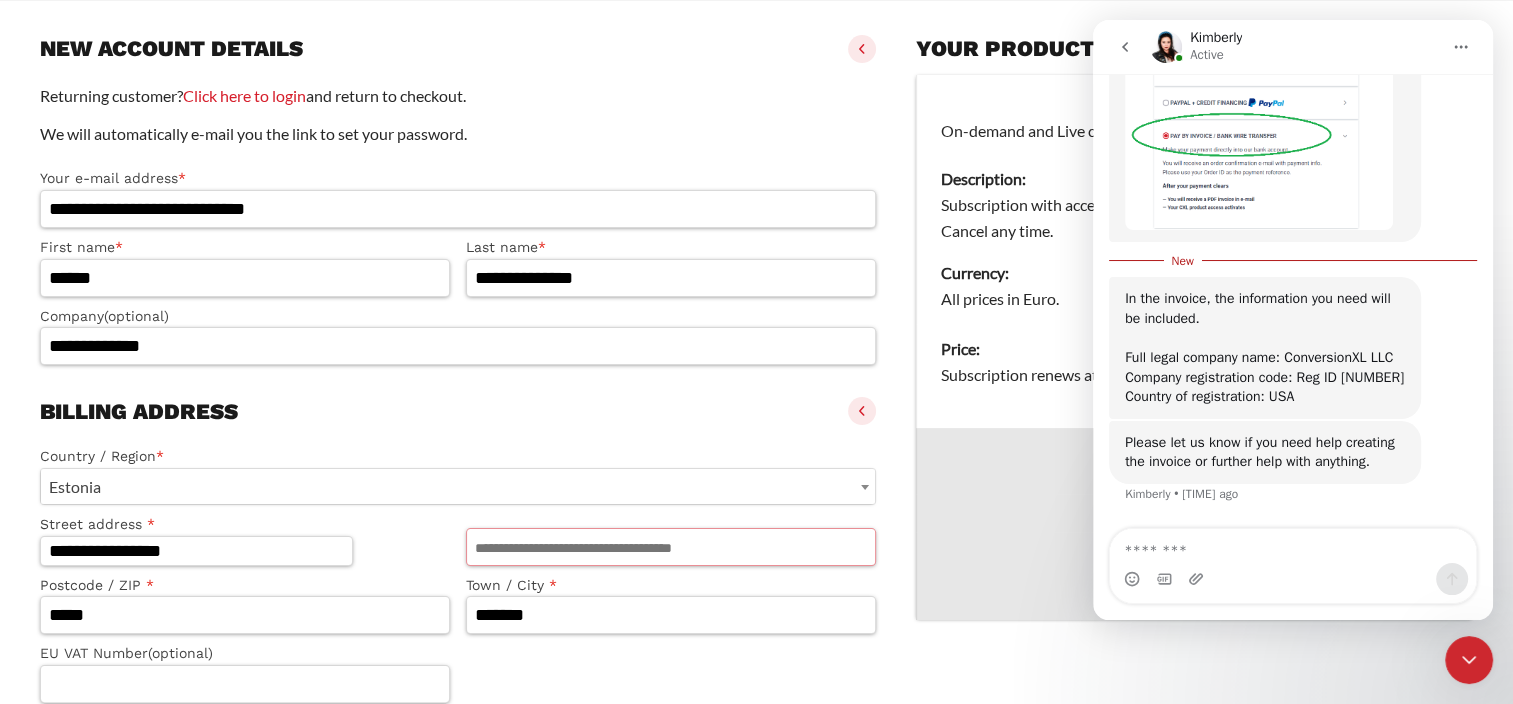 type 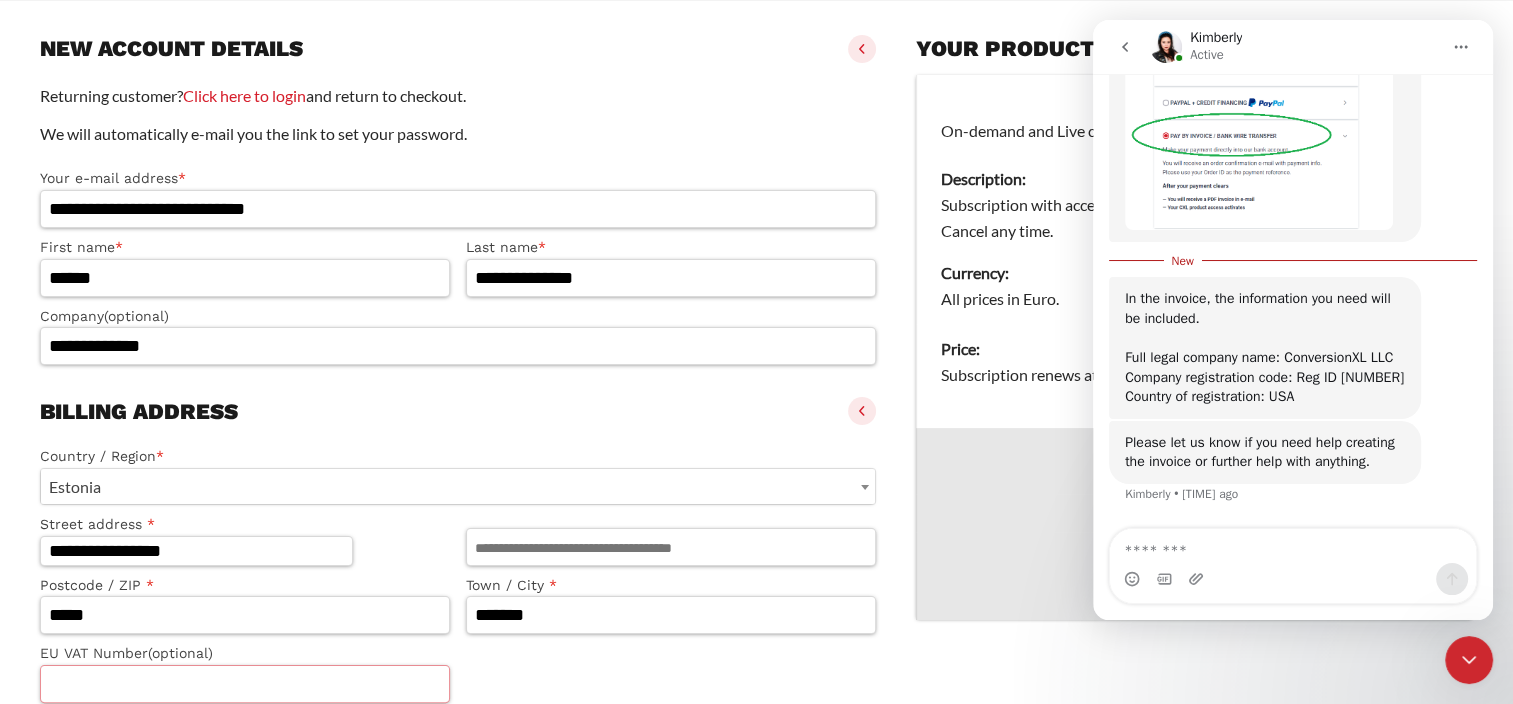 click on "EU VAT Number  (optional)" at bounding box center (245, 684) 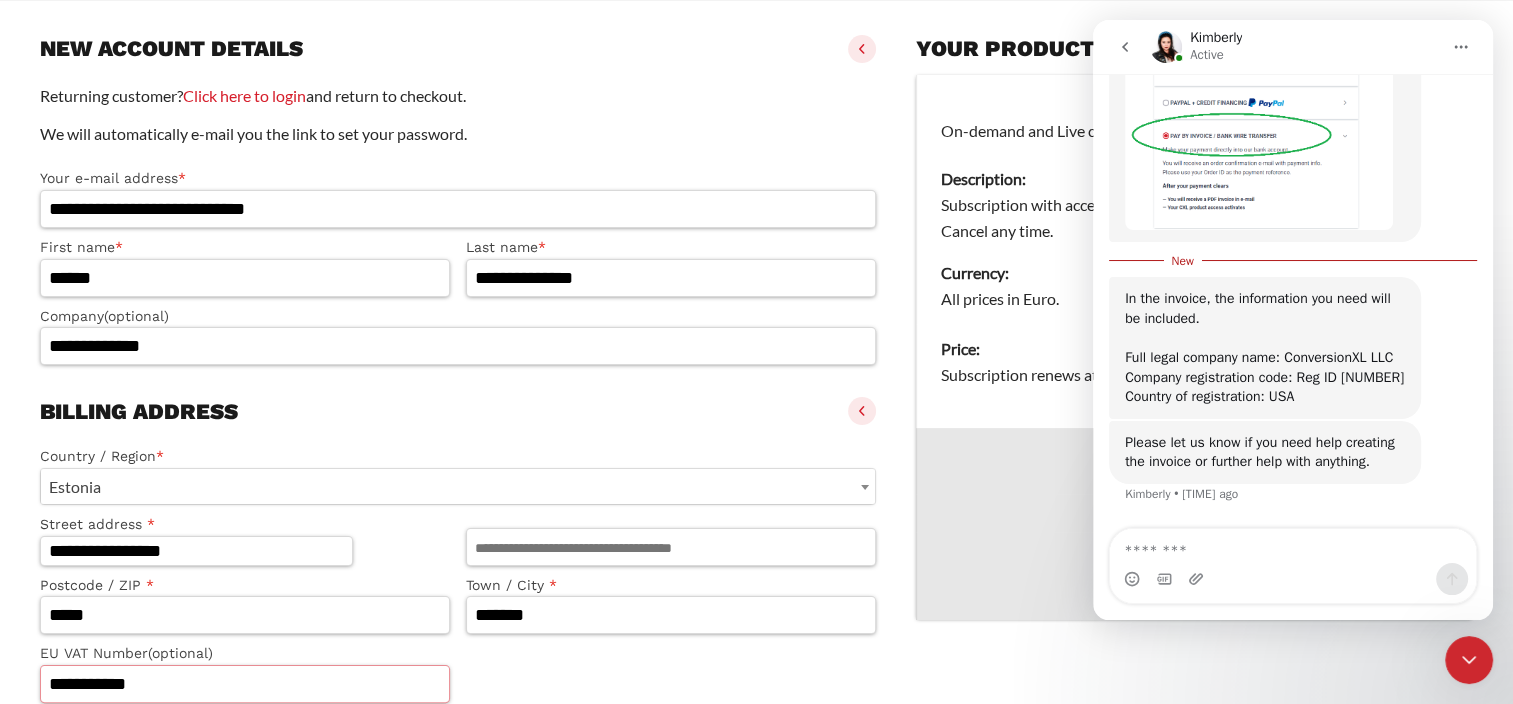 type on "**********" 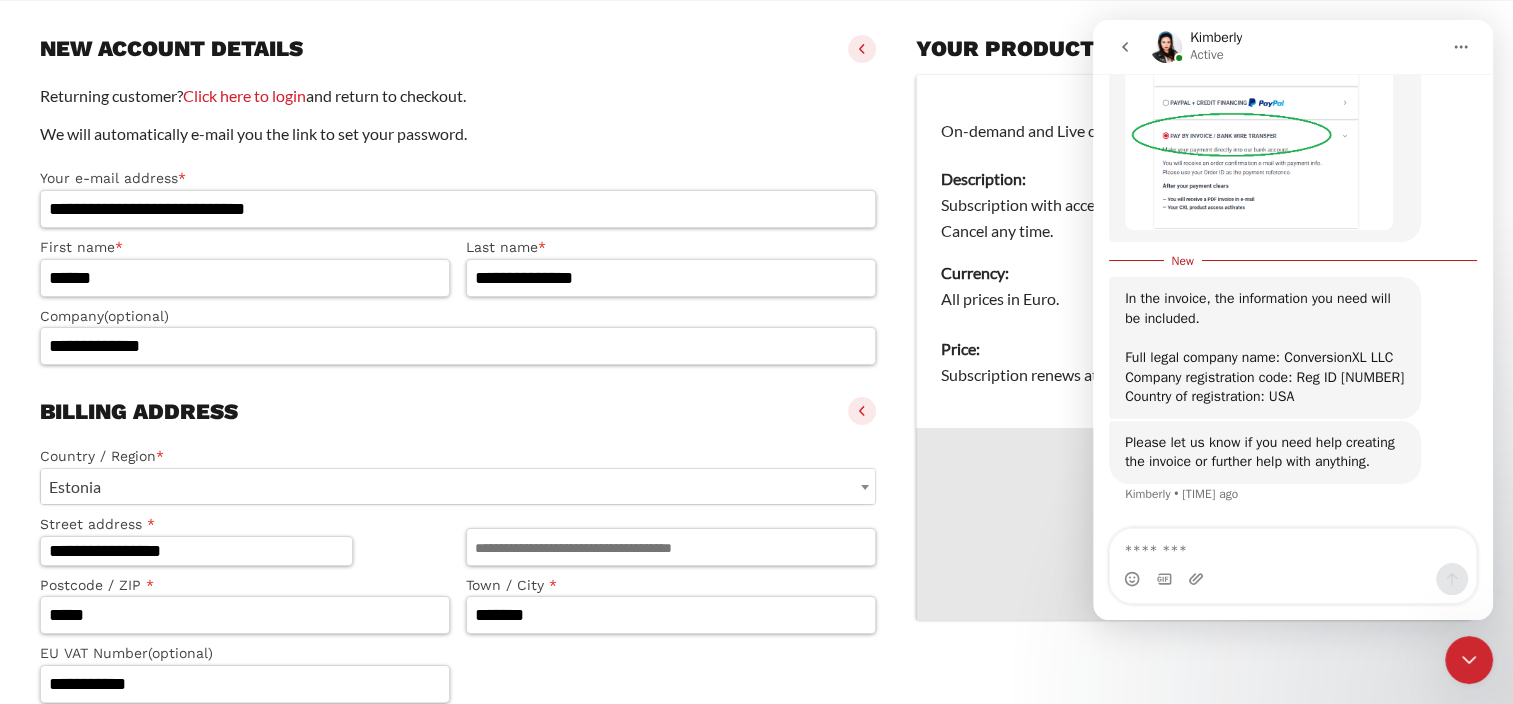 click on "Payment
Credit / Debit Card
Credit / Debit Card
Save payment information to my account for future purchases.
iDEAL
You will be redirected to iDEAL.
SEPA Direct Debit
PayPal
Payment Info
Pay by Invoice / Bank Wire Transfer
Make your payment directly into our bank account.
You will receive an order confirmation e-mail with payment info.
Please use your Order ID as the payment reference.
After your payment clears
— You will receive a PDF invoice in e-mail
— Your CXL product access activates
Final step: review terms & conditions" at bounding box center (458, 873) 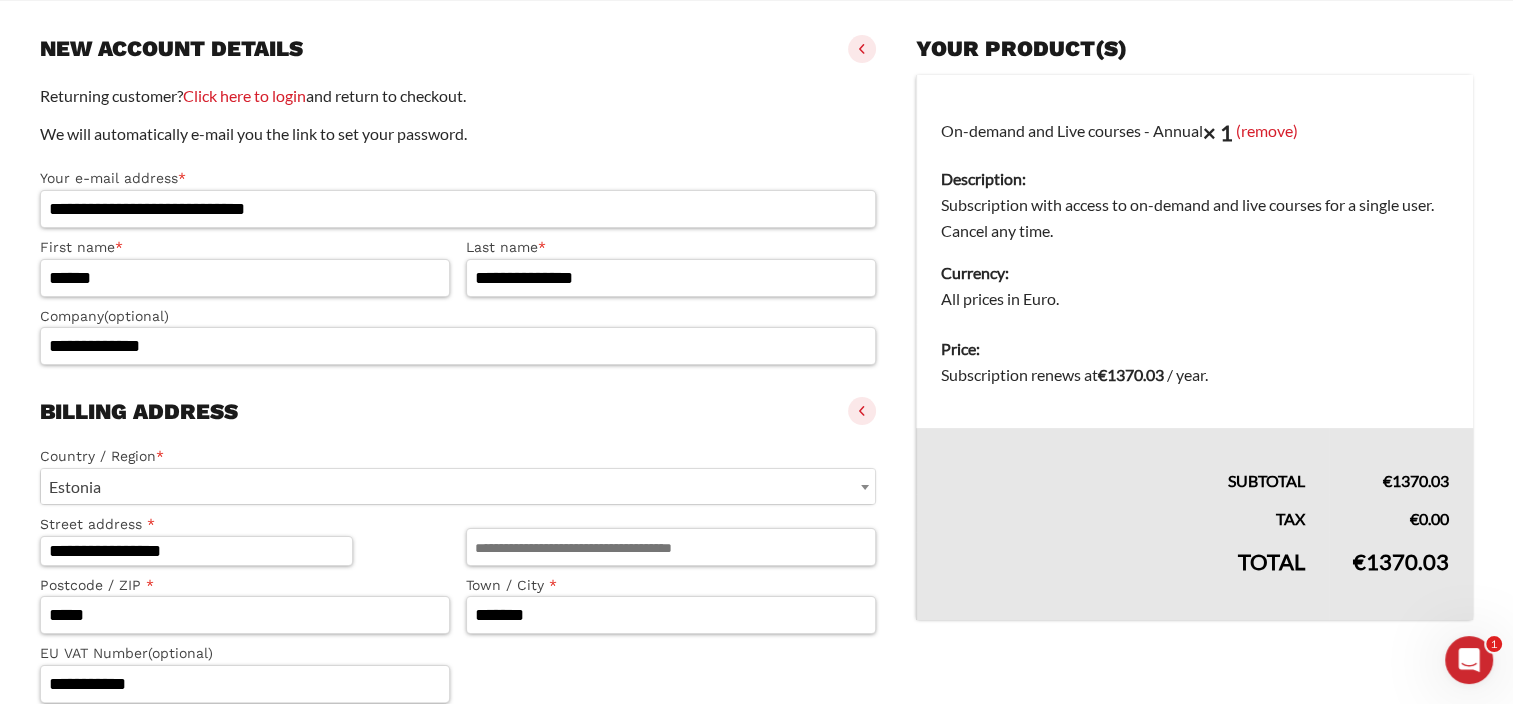 scroll, scrollTop: 0, scrollLeft: 0, axis: both 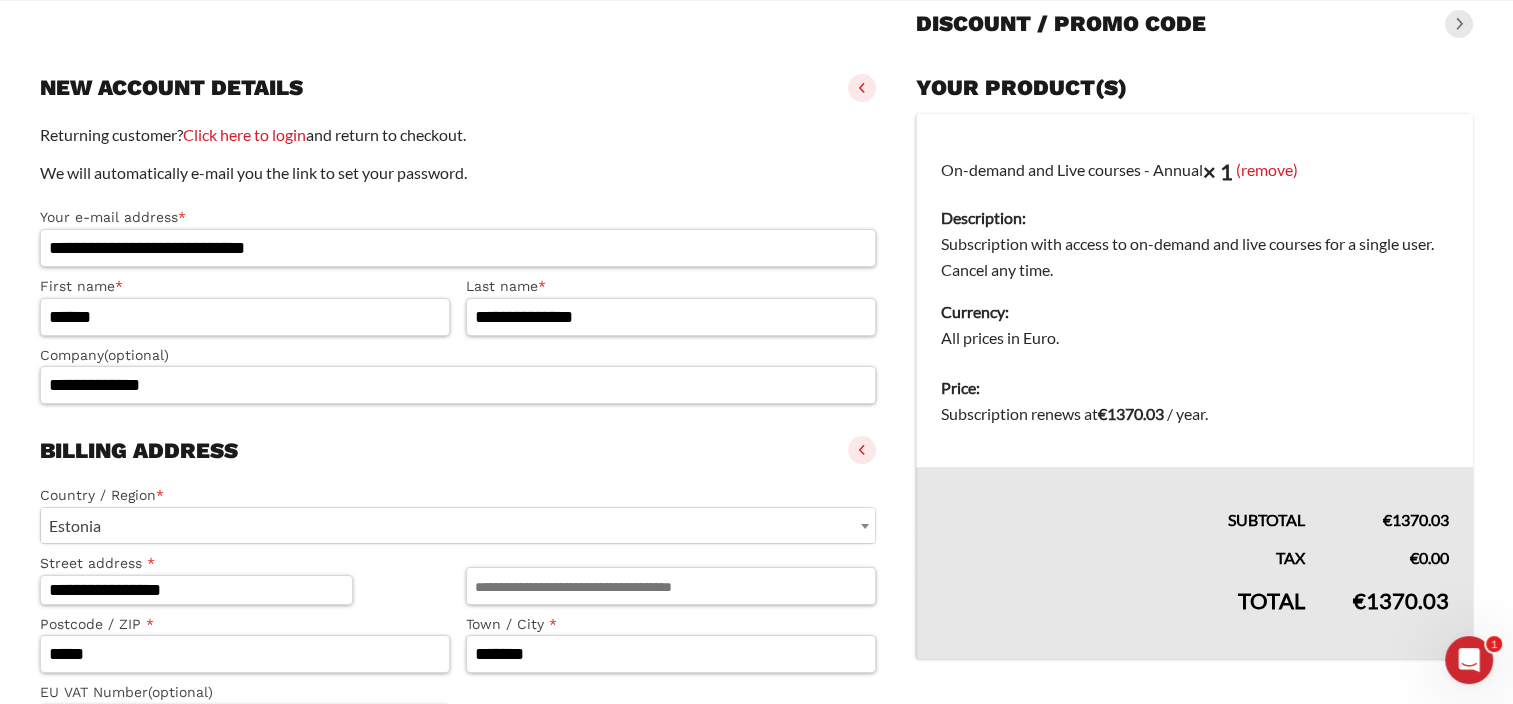 click on "Next: choose payment method" 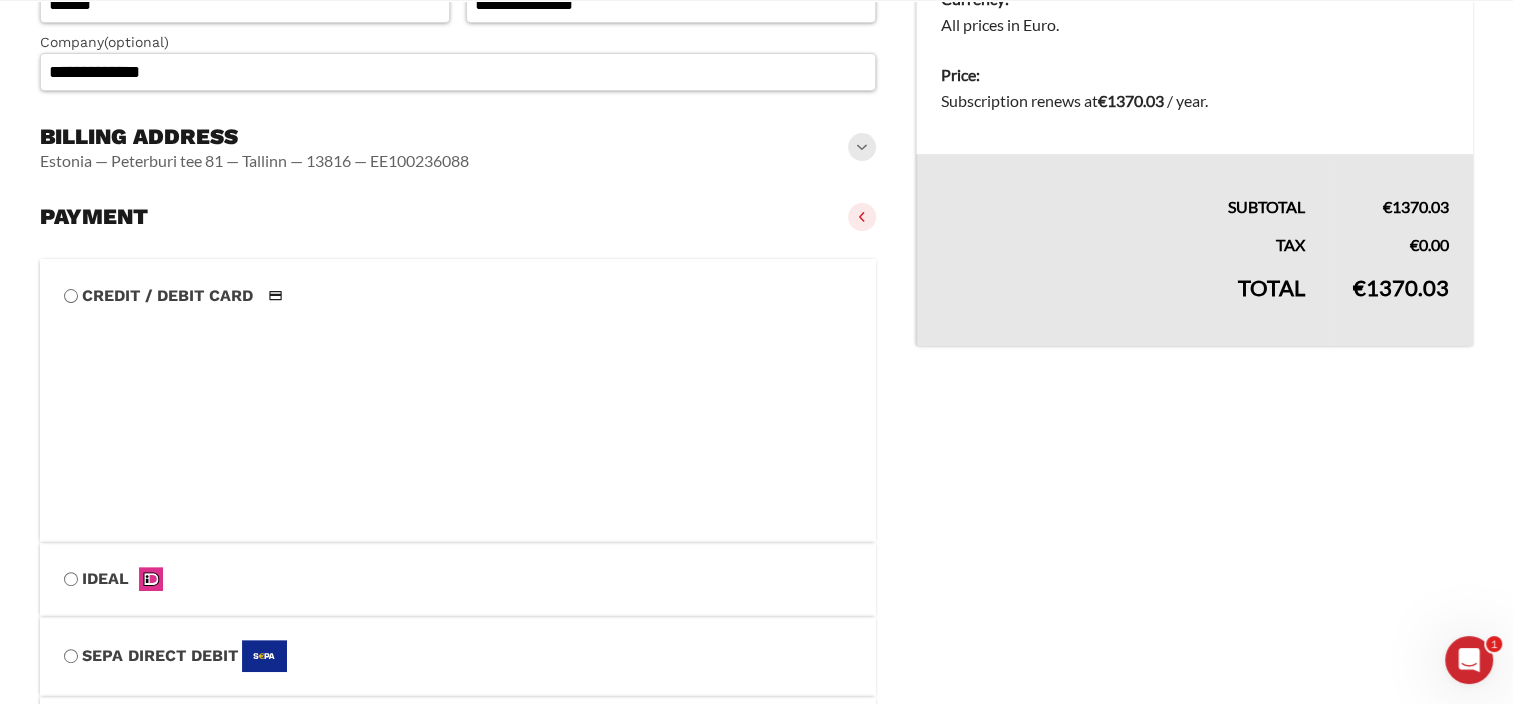 scroll, scrollTop: 521, scrollLeft: 0, axis: vertical 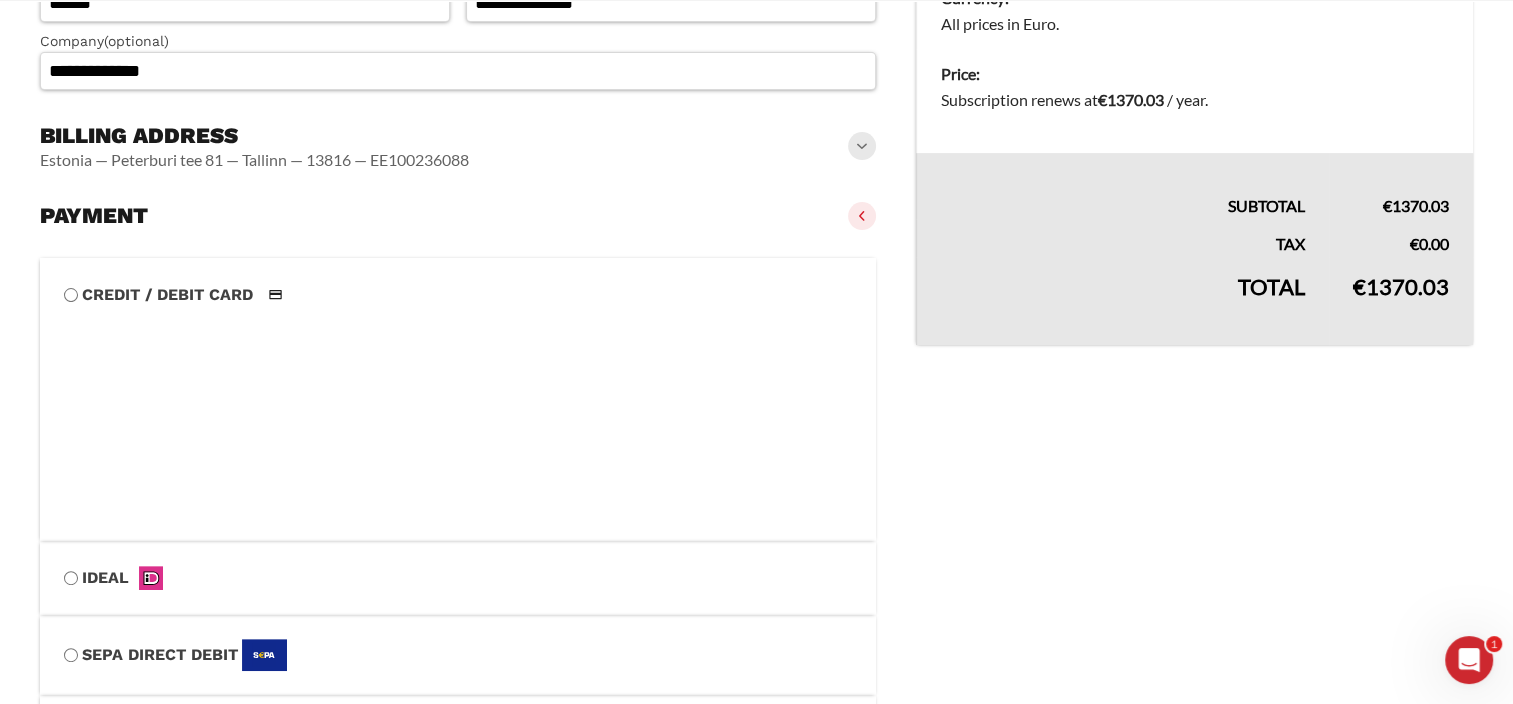 click on "Pay by Invoice / Bank Wire Transfer
Make your payment directly into our bank account.
You will receive an order confirmation e-mail with payment info.
Please use your Order ID as the payment reference.
After your payment clears
— You will receive a PDF invoice in e-mail
— Your CXL product access activates" at bounding box center (458, 806) 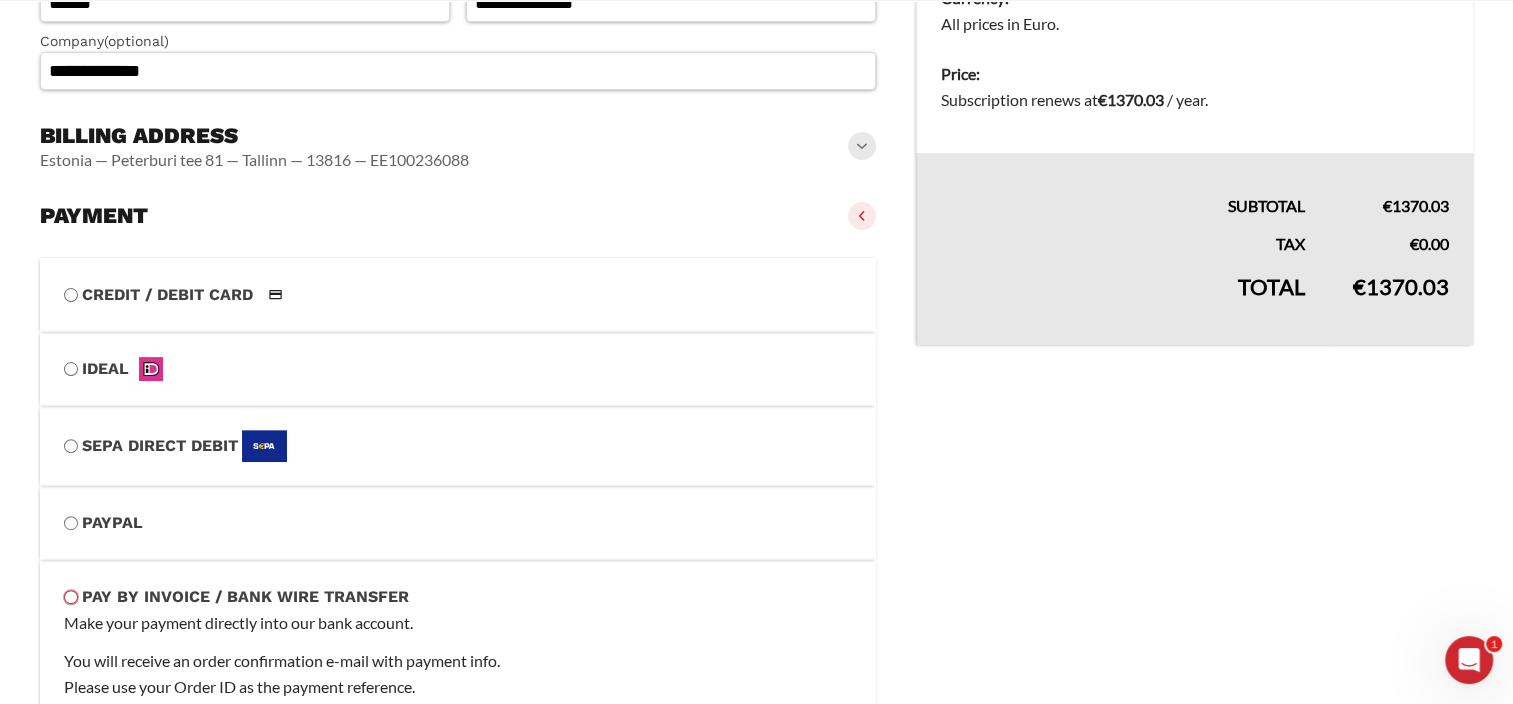 scroll, scrollTop: 500, scrollLeft: 0, axis: vertical 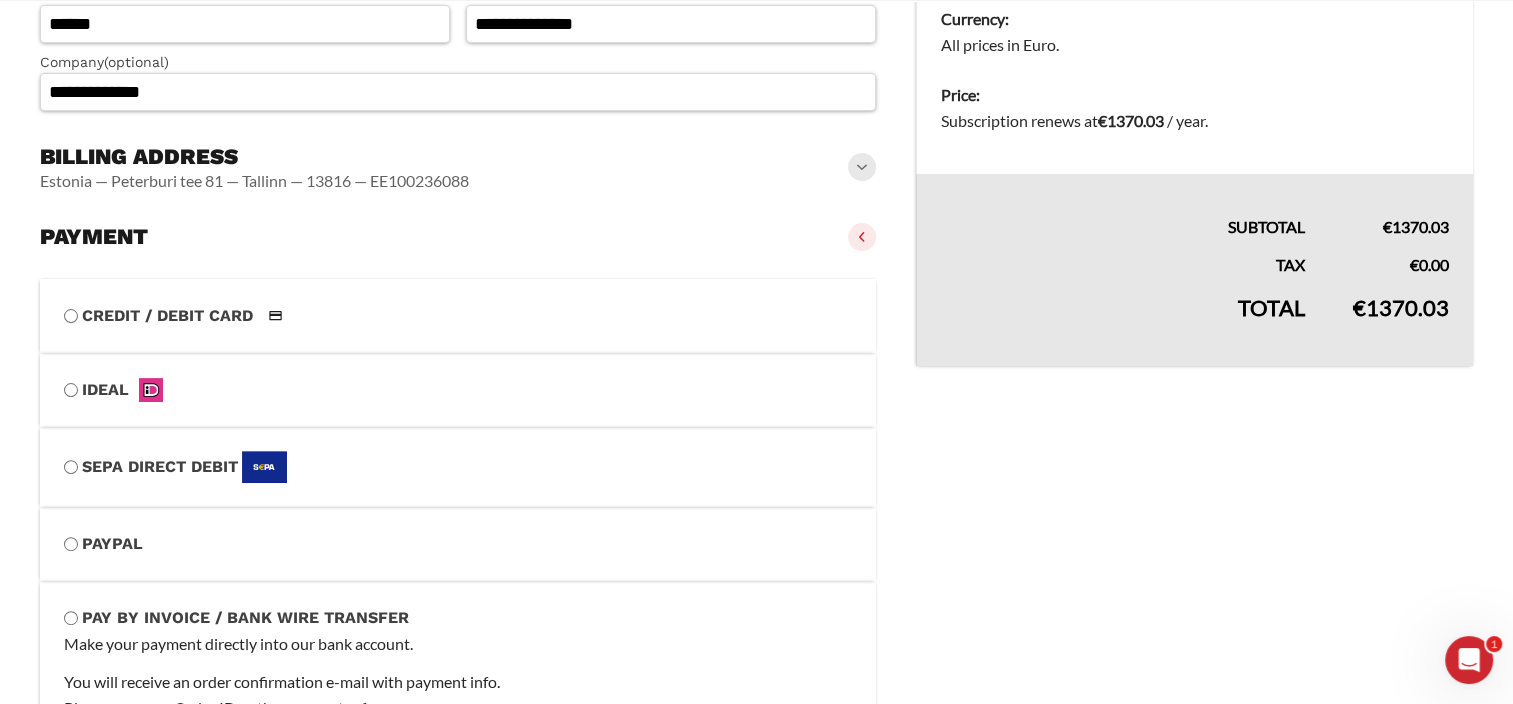 click on "Final step: review terms & conditions" at bounding box center [0, 0] 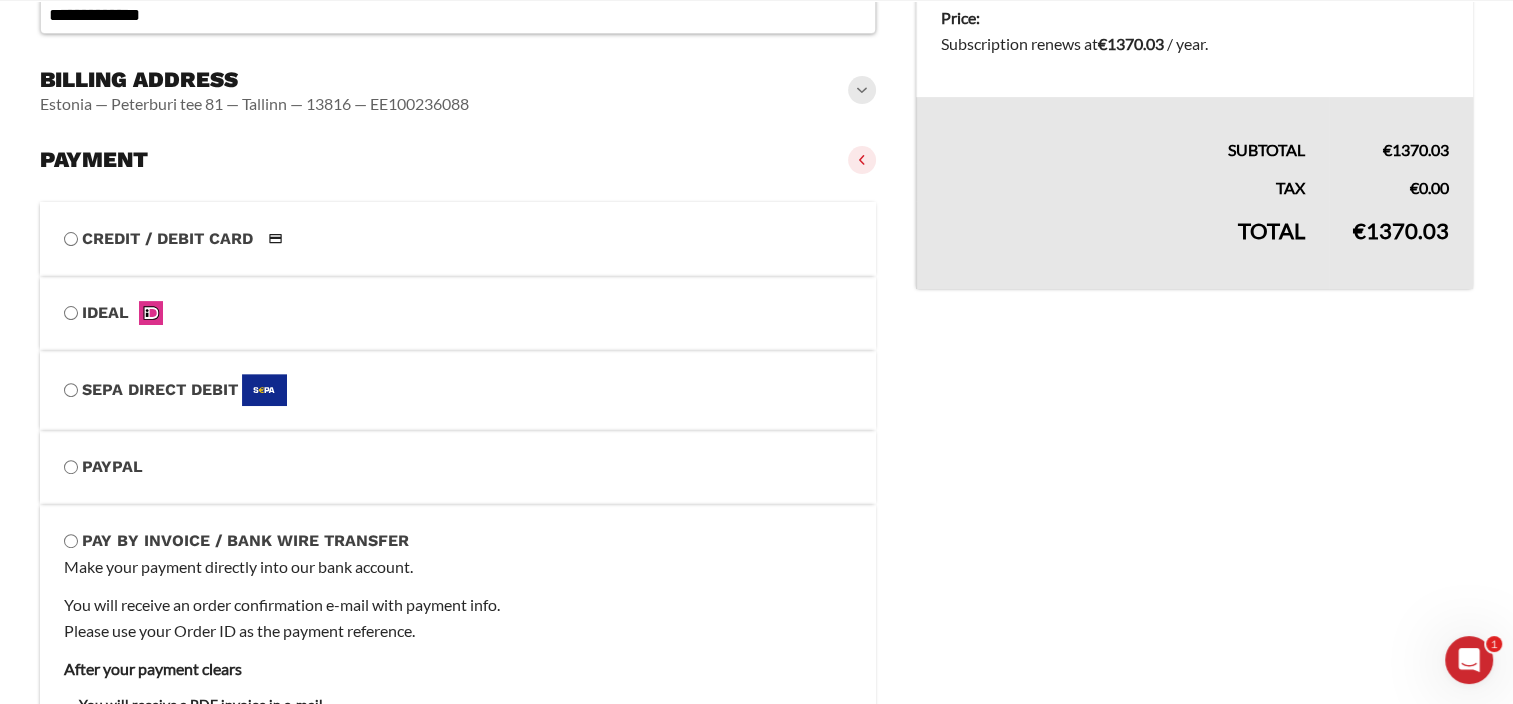 scroll, scrollTop: 647, scrollLeft: 0, axis: vertical 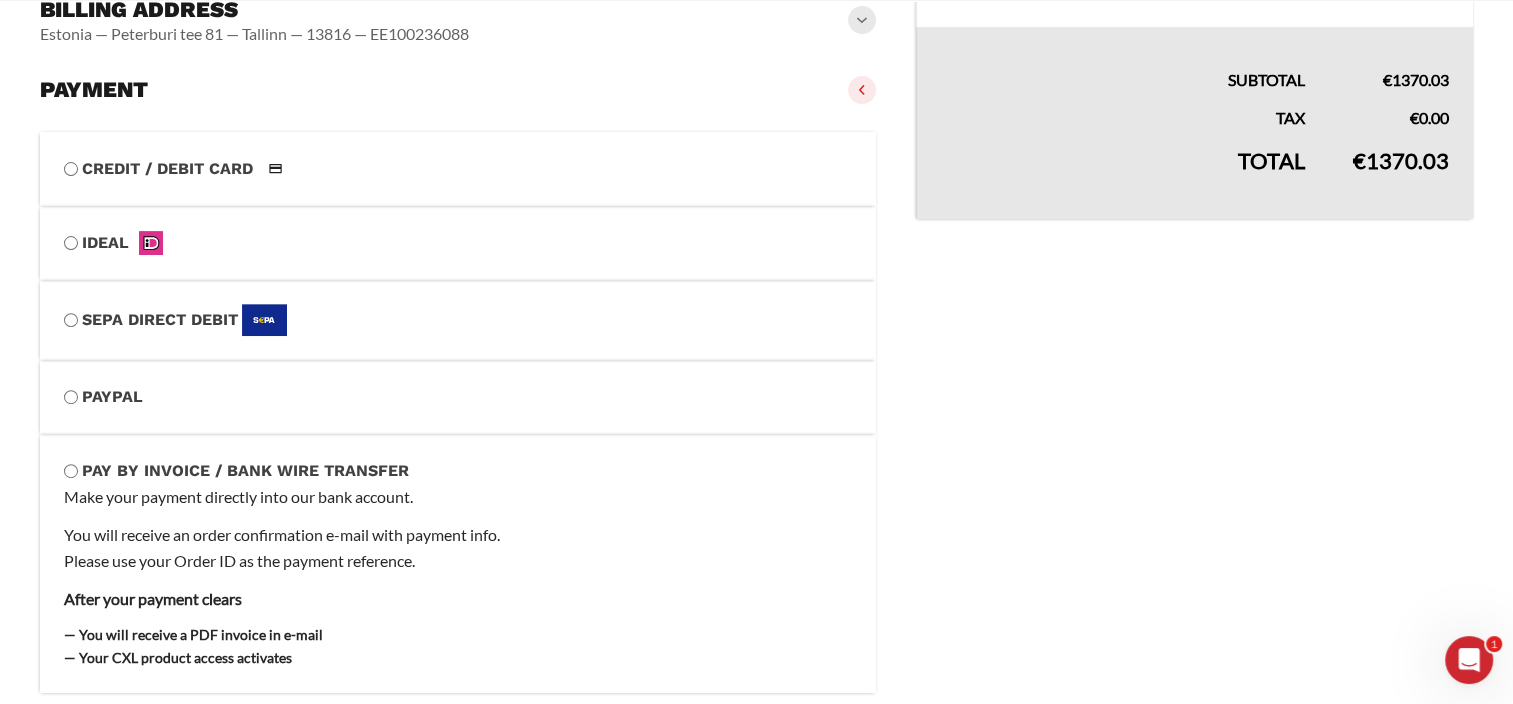 click on "Get access now" at bounding box center (458, 930) 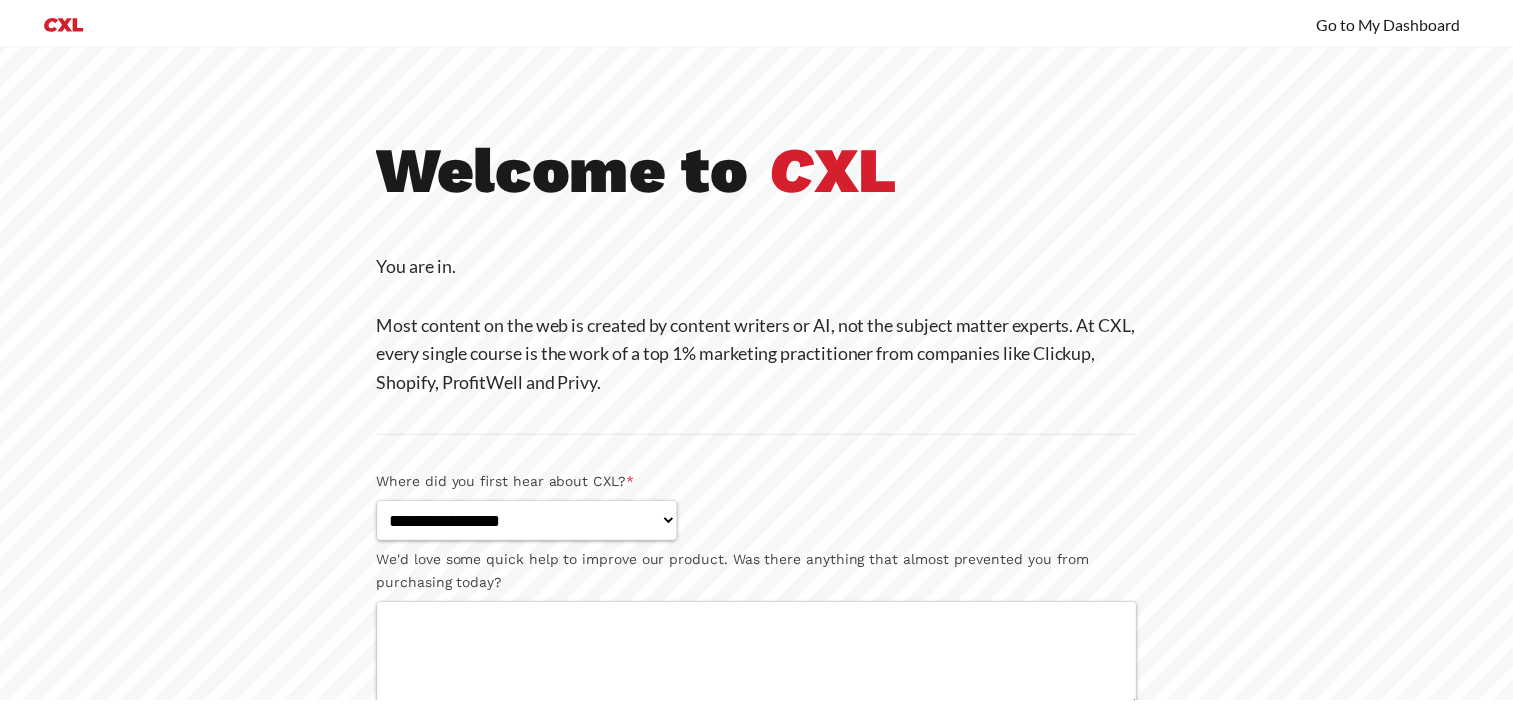 scroll, scrollTop: 0, scrollLeft: 0, axis: both 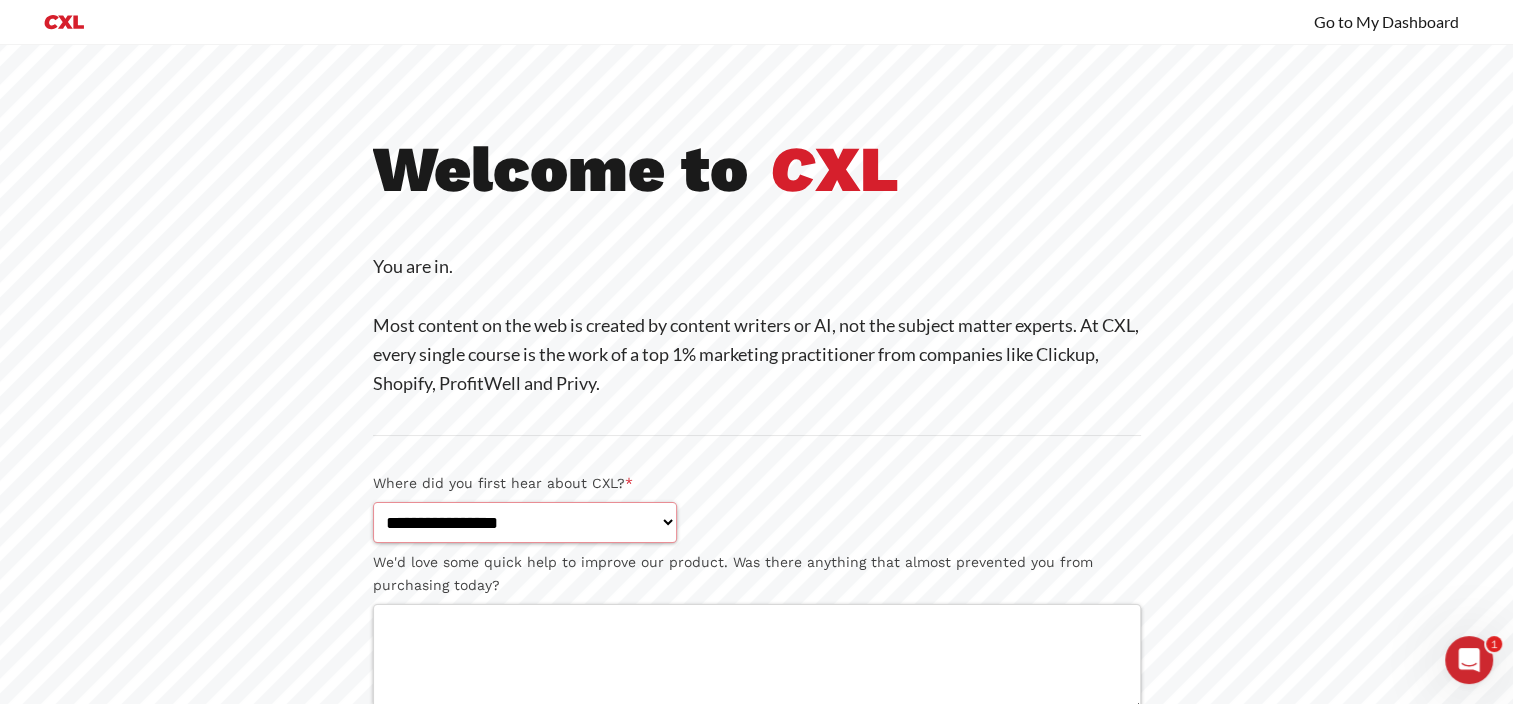 click on "**********" at bounding box center (525, 522) 